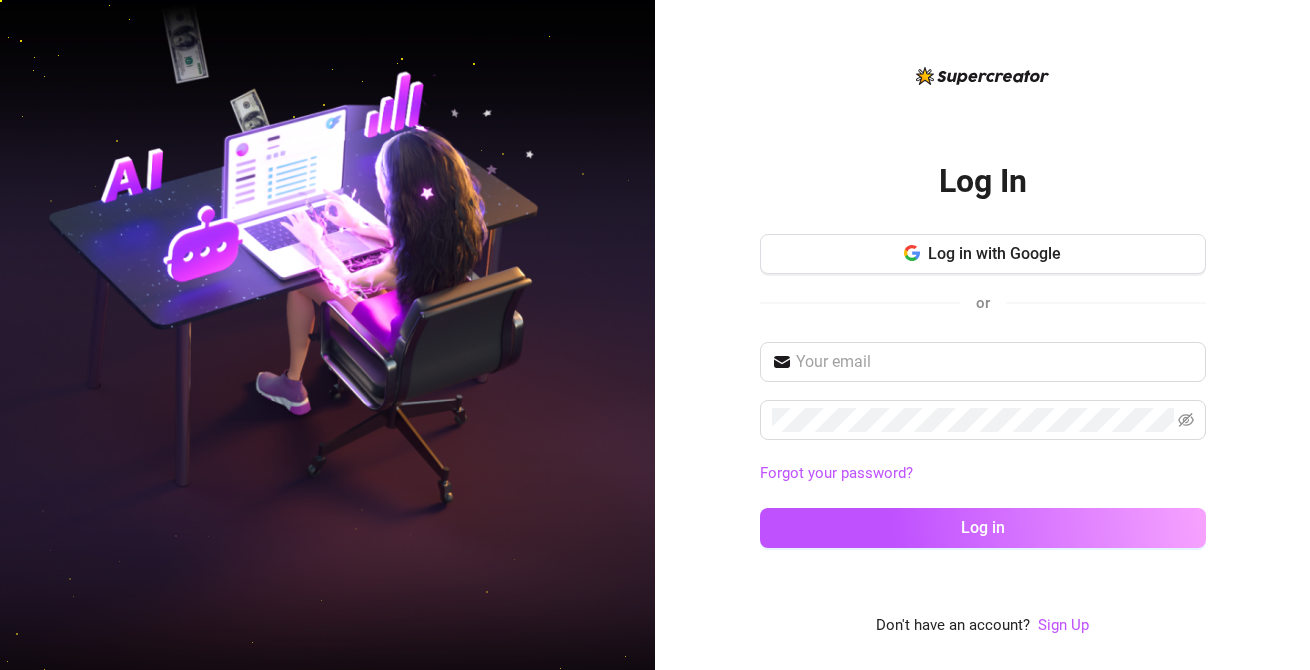 scroll, scrollTop: 0, scrollLeft: 0, axis: both 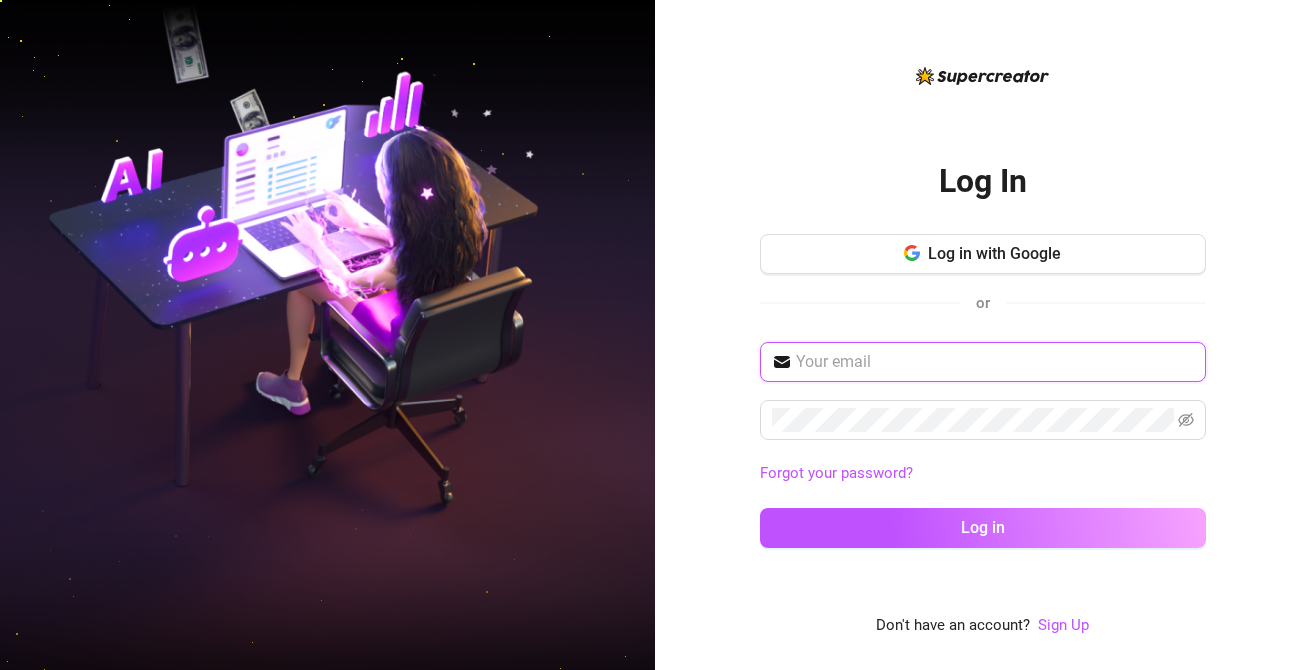 click at bounding box center (995, 362) 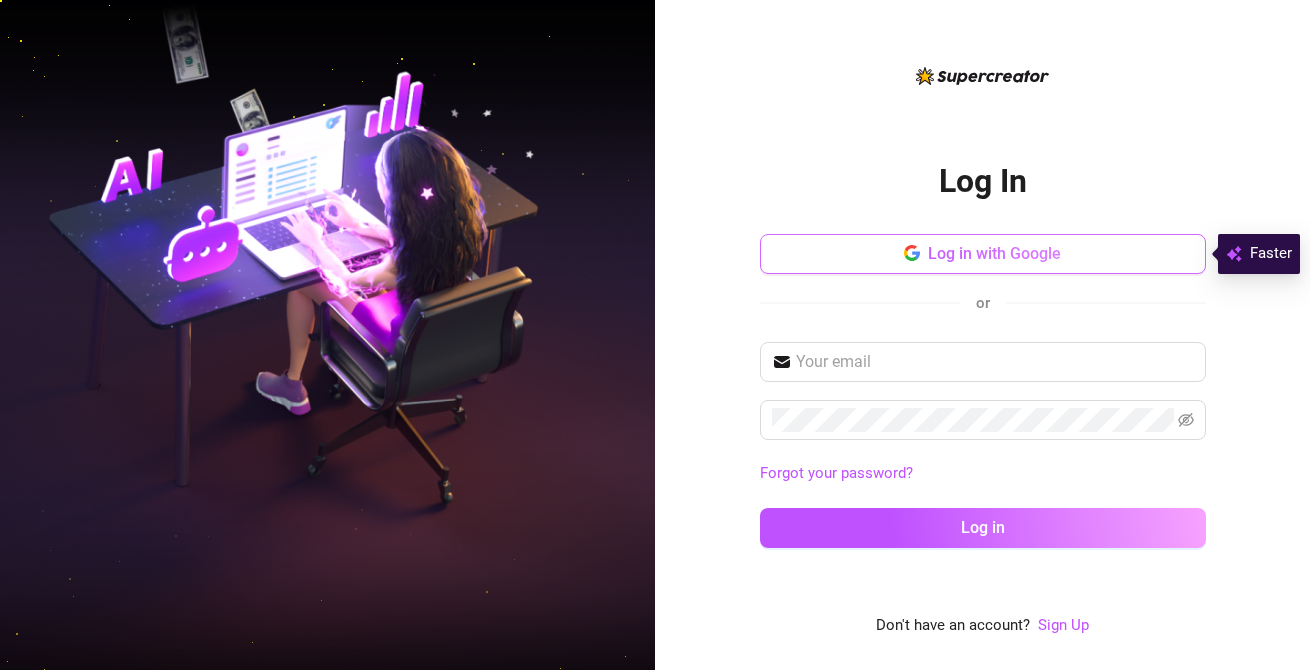 click on "Log in with Google" at bounding box center [983, 254] 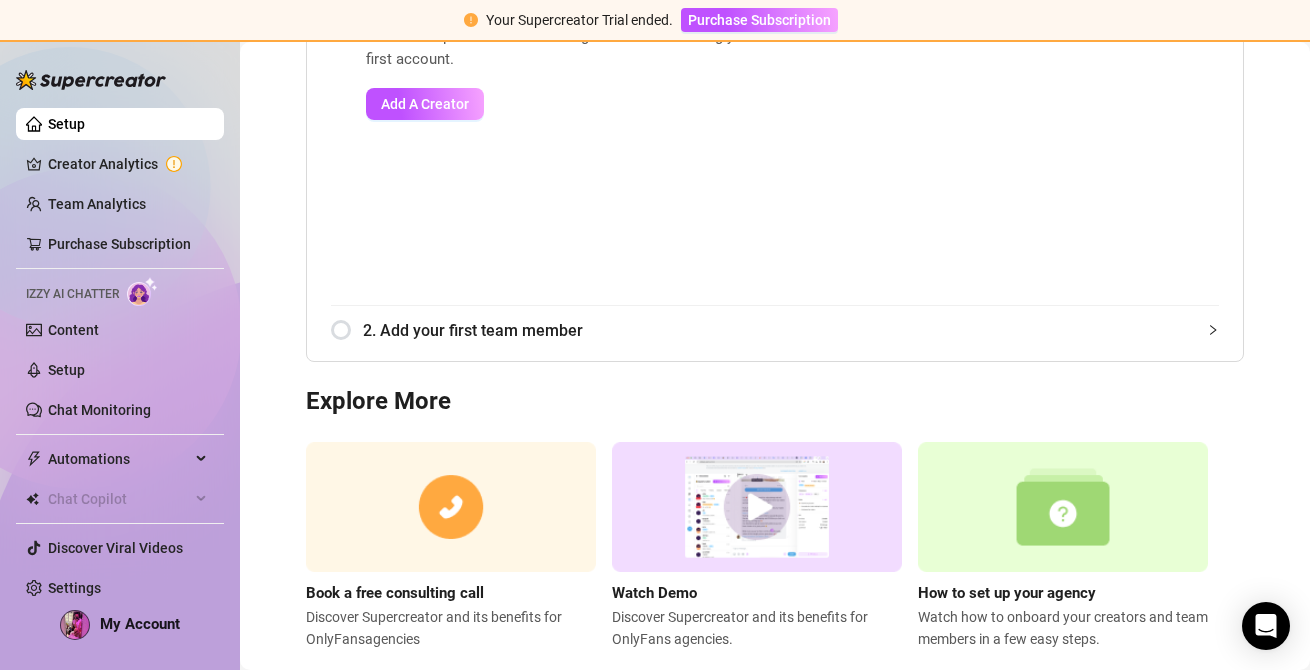 scroll, scrollTop: 349, scrollLeft: 0, axis: vertical 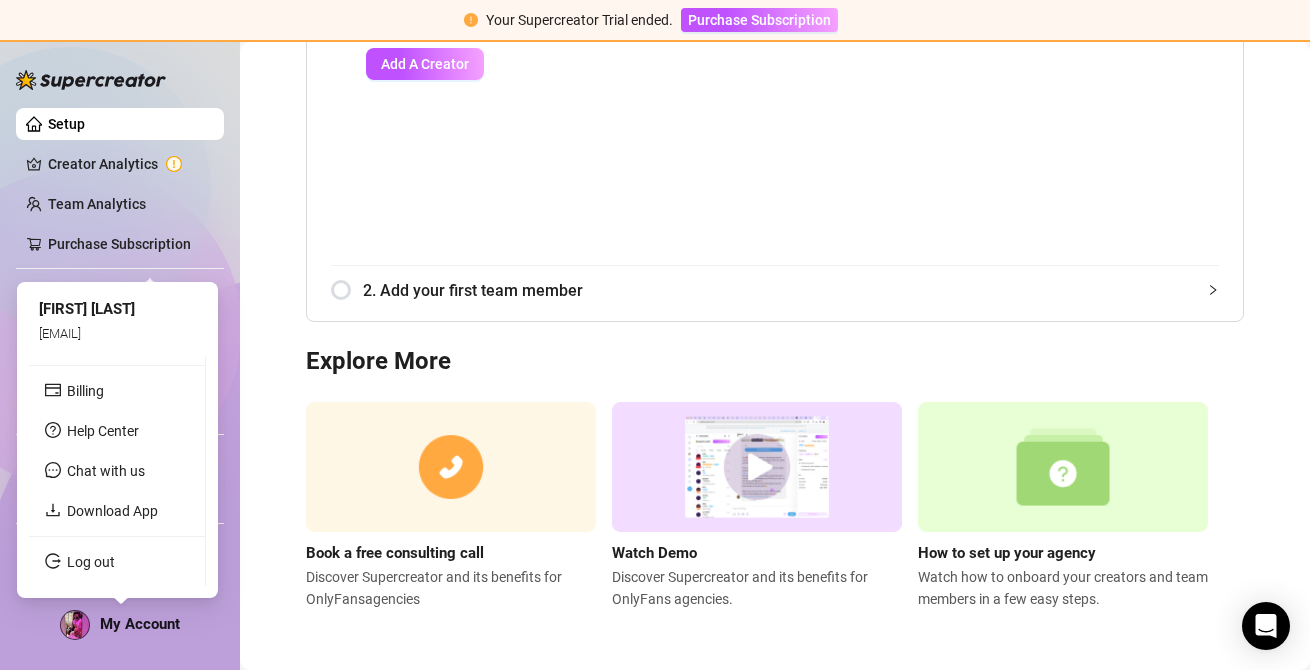 click on "My Account" at bounding box center [140, 624] 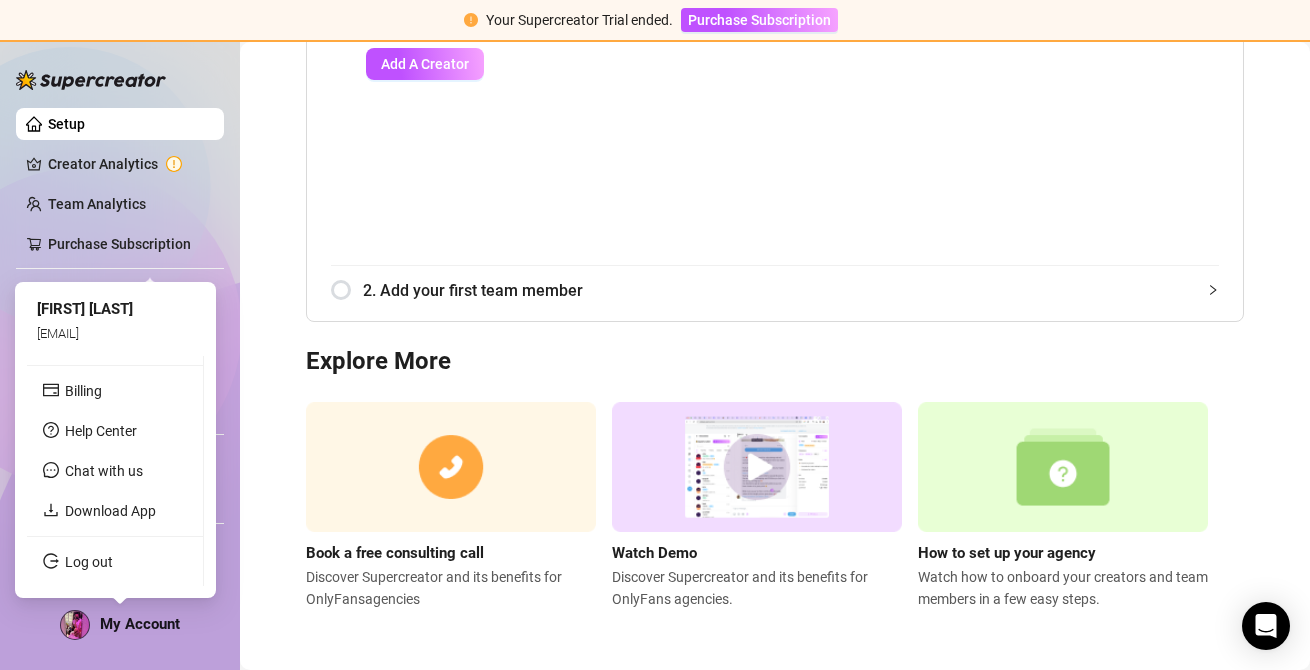 click on "My Account" at bounding box center (140, 624) 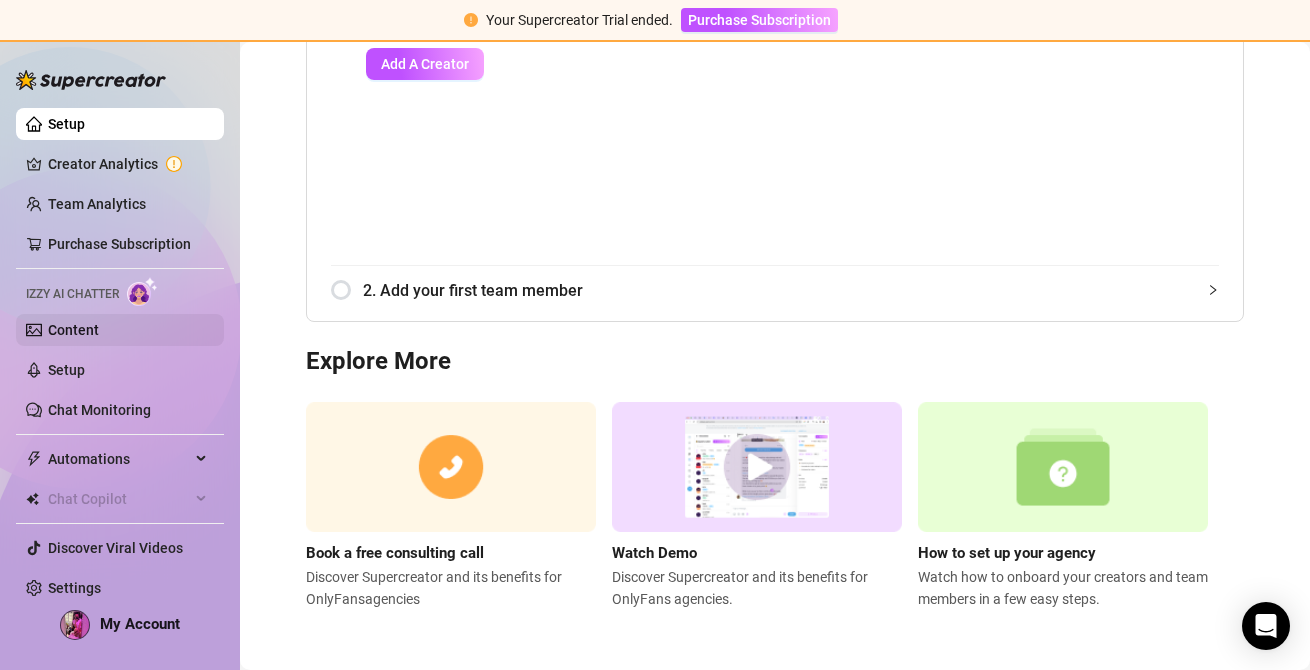 click on "Content" at bounding box center (73, 330) 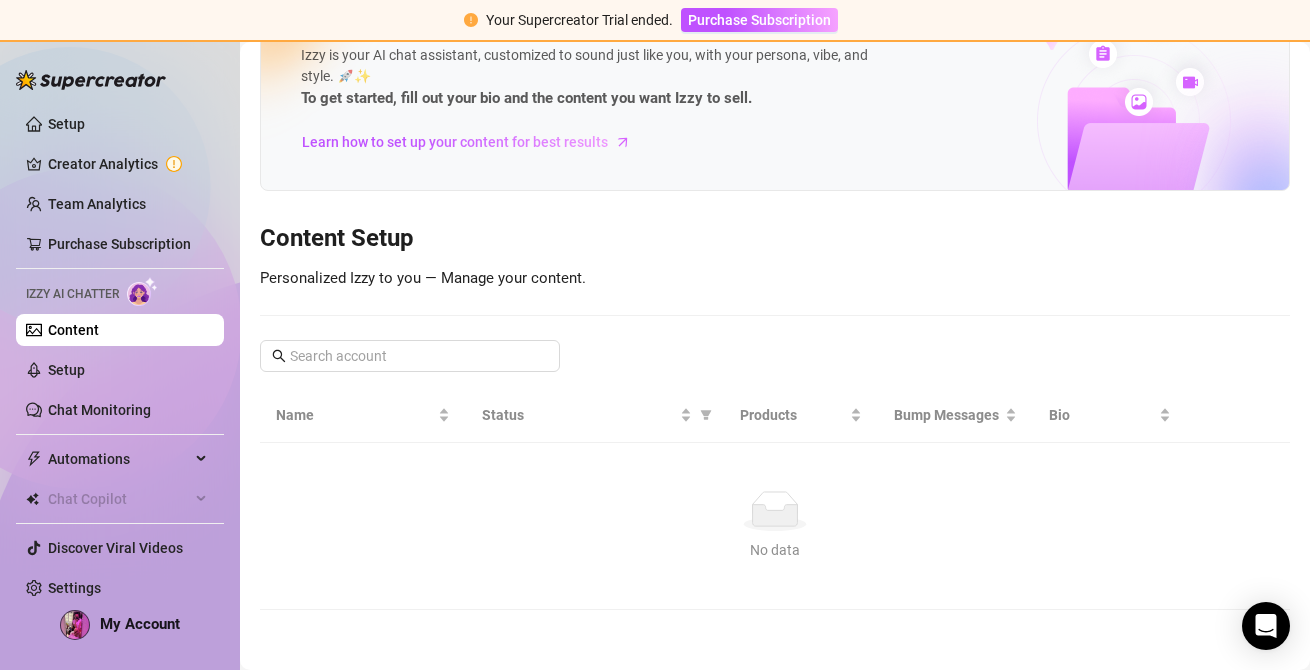 scroll, scrollTop: 0, scrollLeft: 0, axis: both 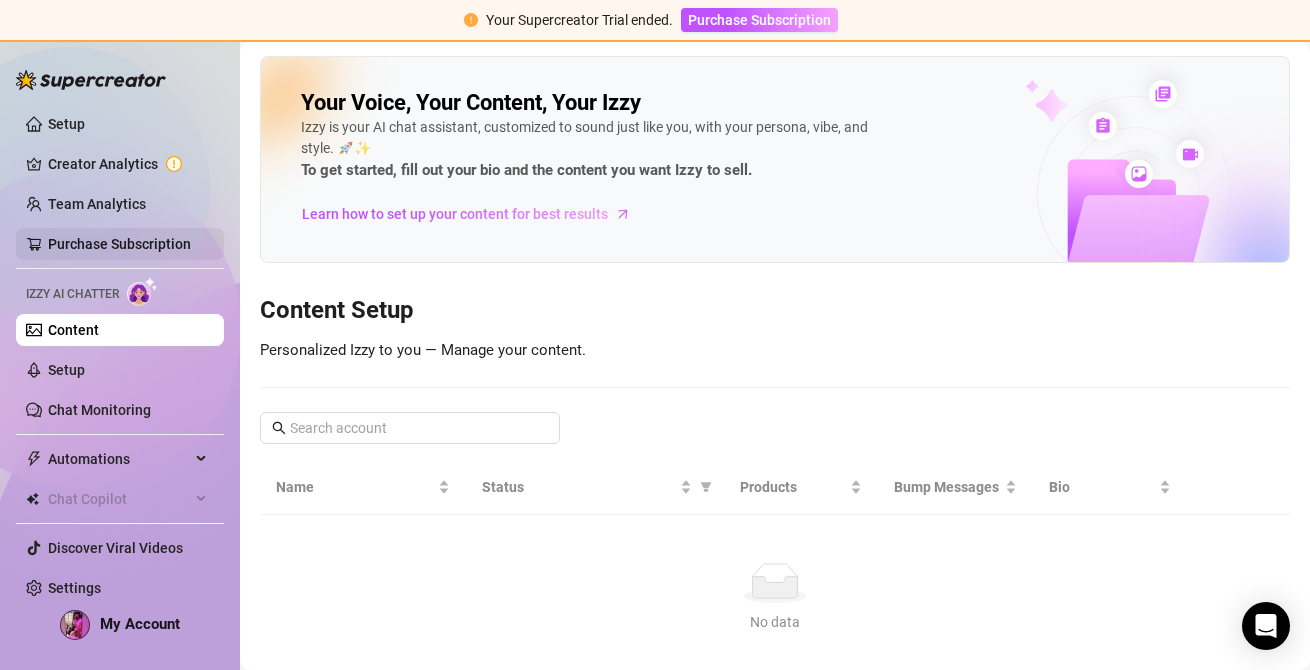 click on "Purchase Subscription" at bounding box center (119, 244) 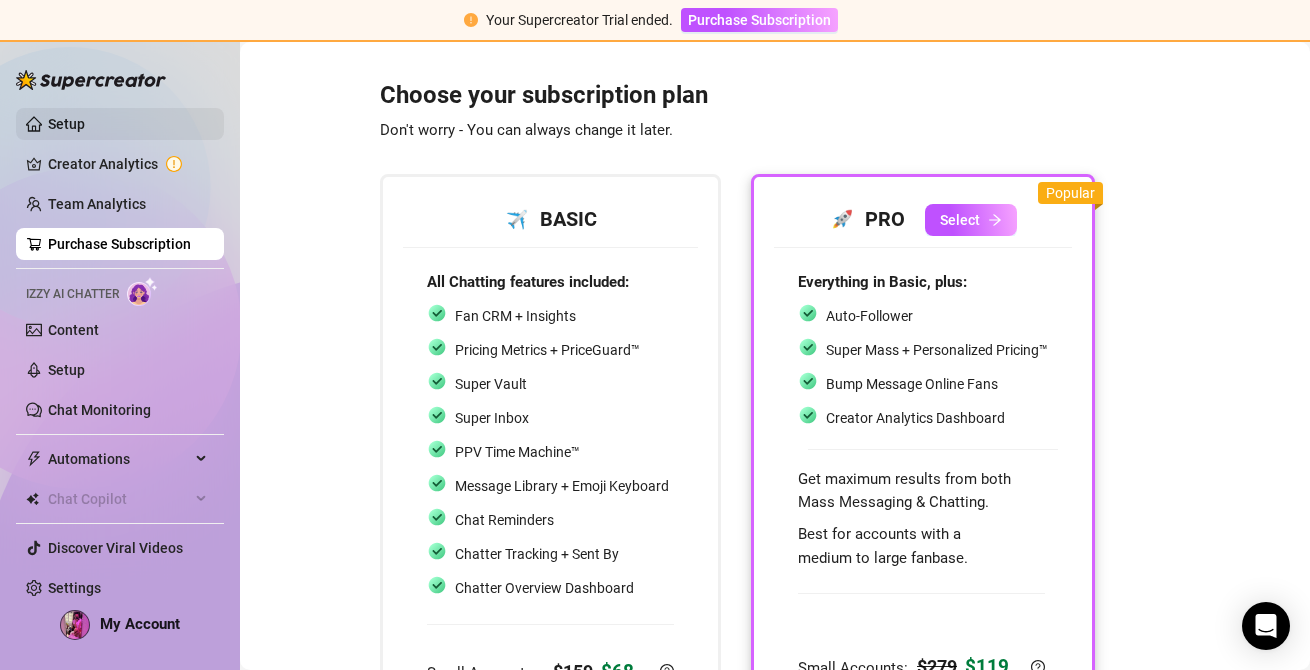 click on "Setup" at bounding box center [66, 124] 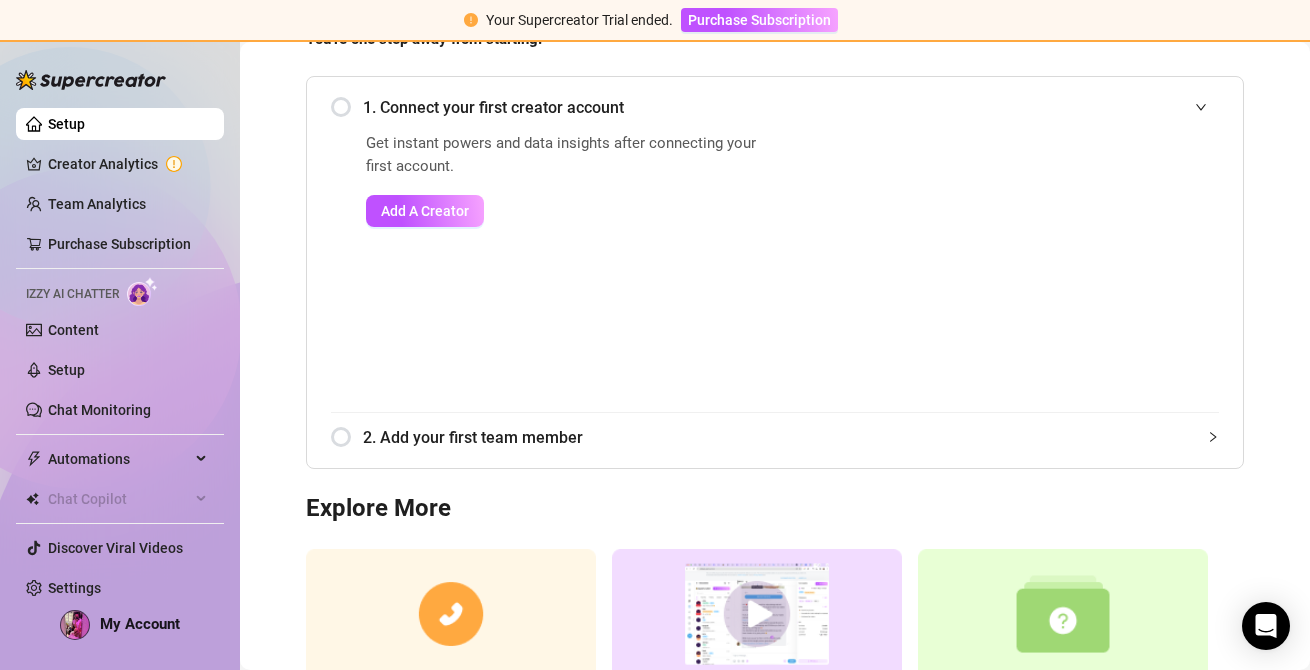 scroll, scrollTop: 349, scrollLeft: 0, axis: vertical 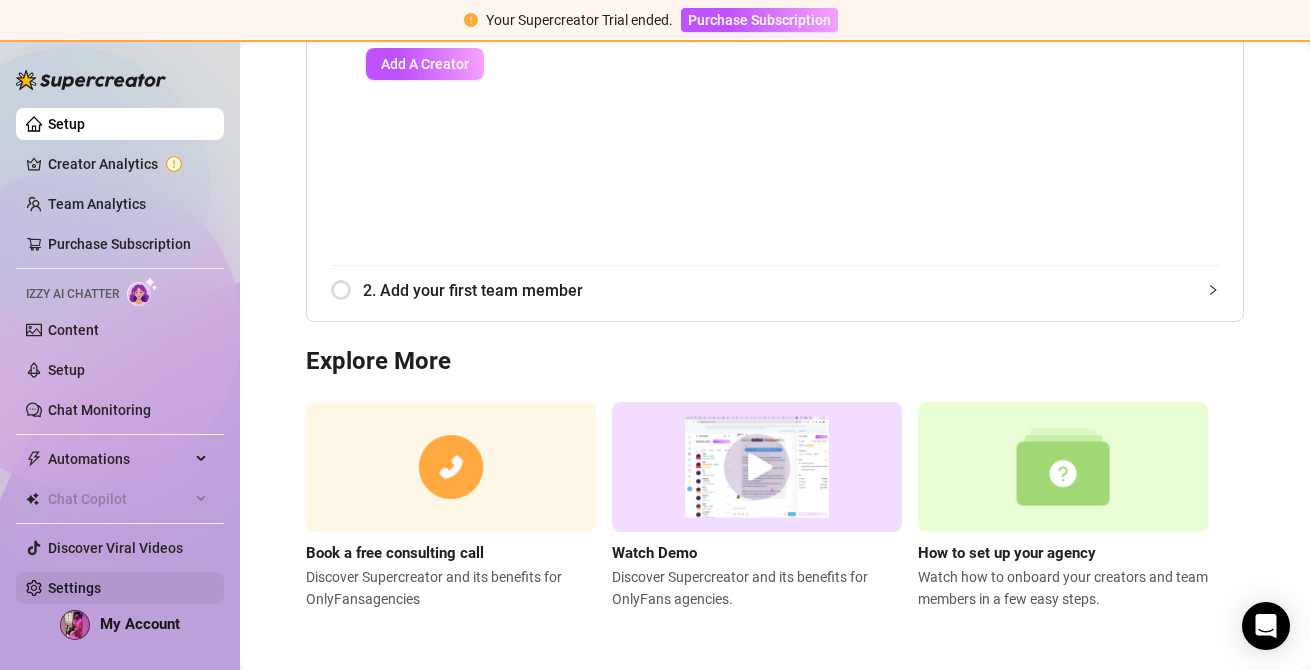 click on "Settings" at bounding box center (74, 588) 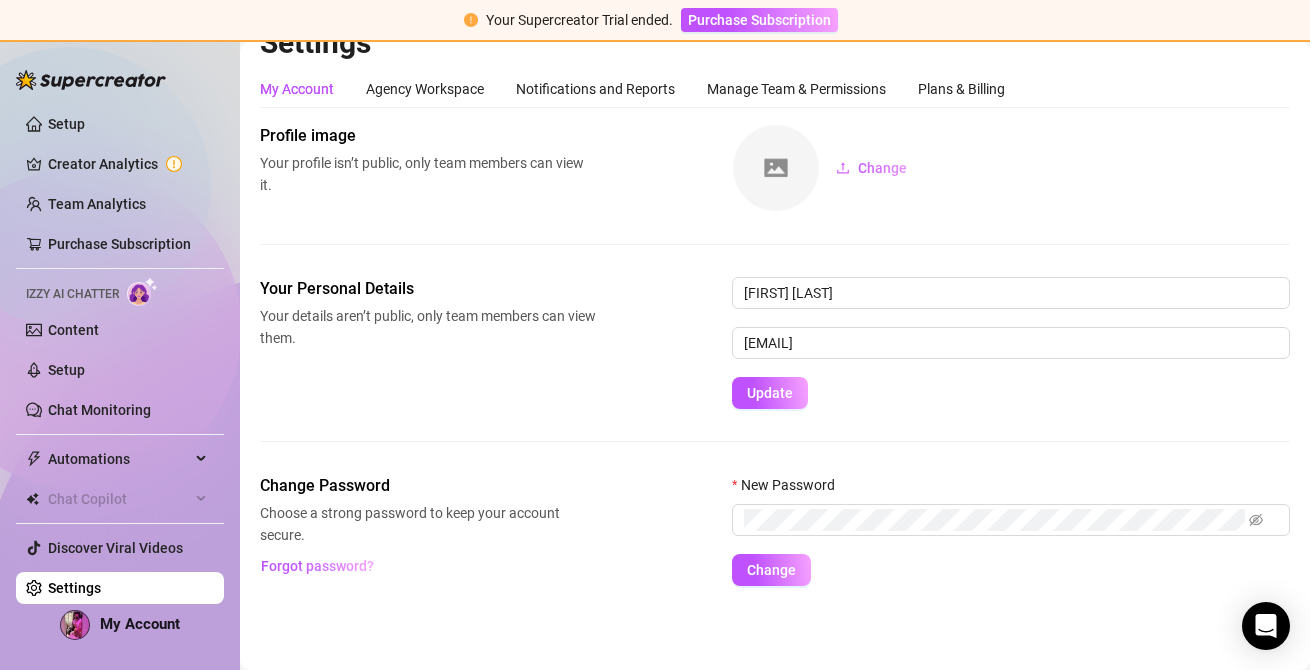 scroll, scrollTop: 32, scrollLeft: 0, axis: vertical 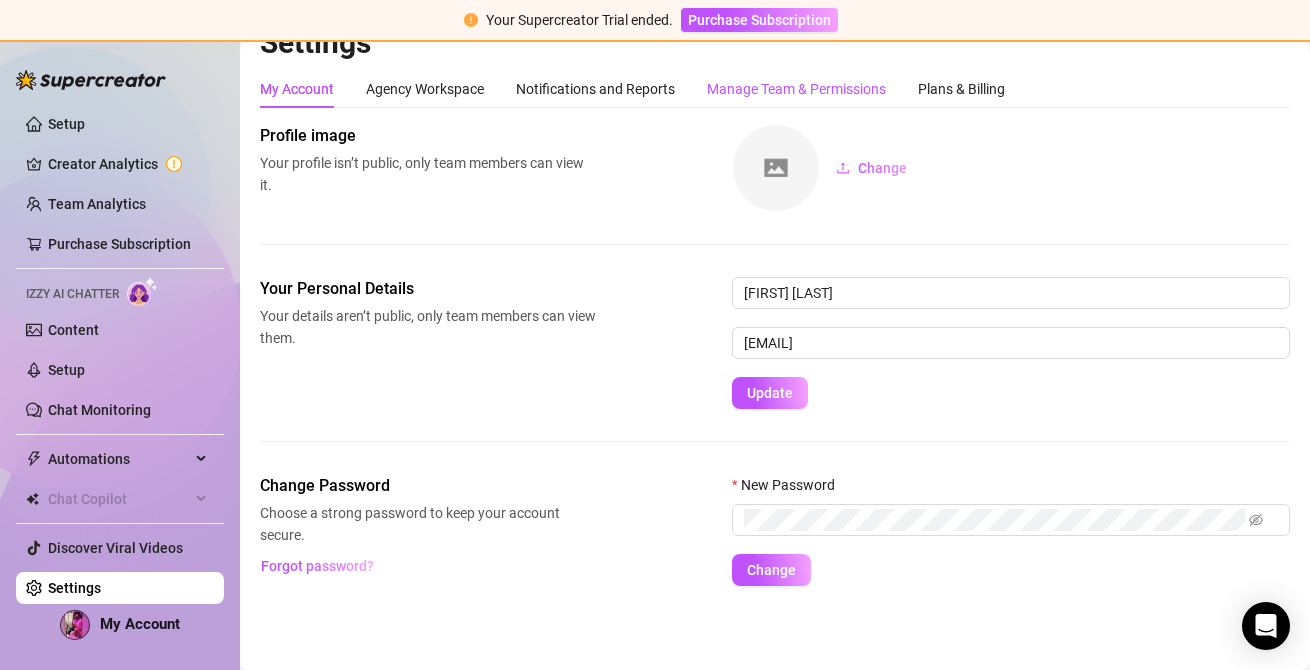 click on "Manage Team & Permissions" at bounding box center (796, 89) 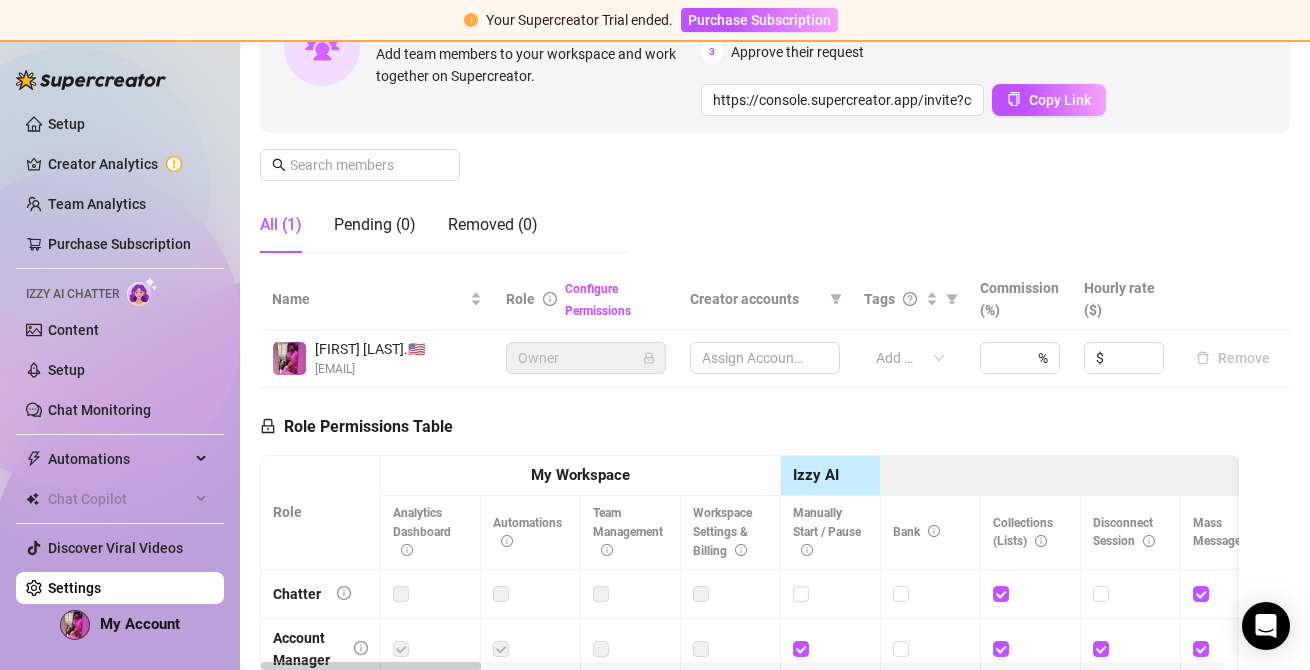 scroll, scrollTop: 253, scrollLeft: 0, axis: vertical 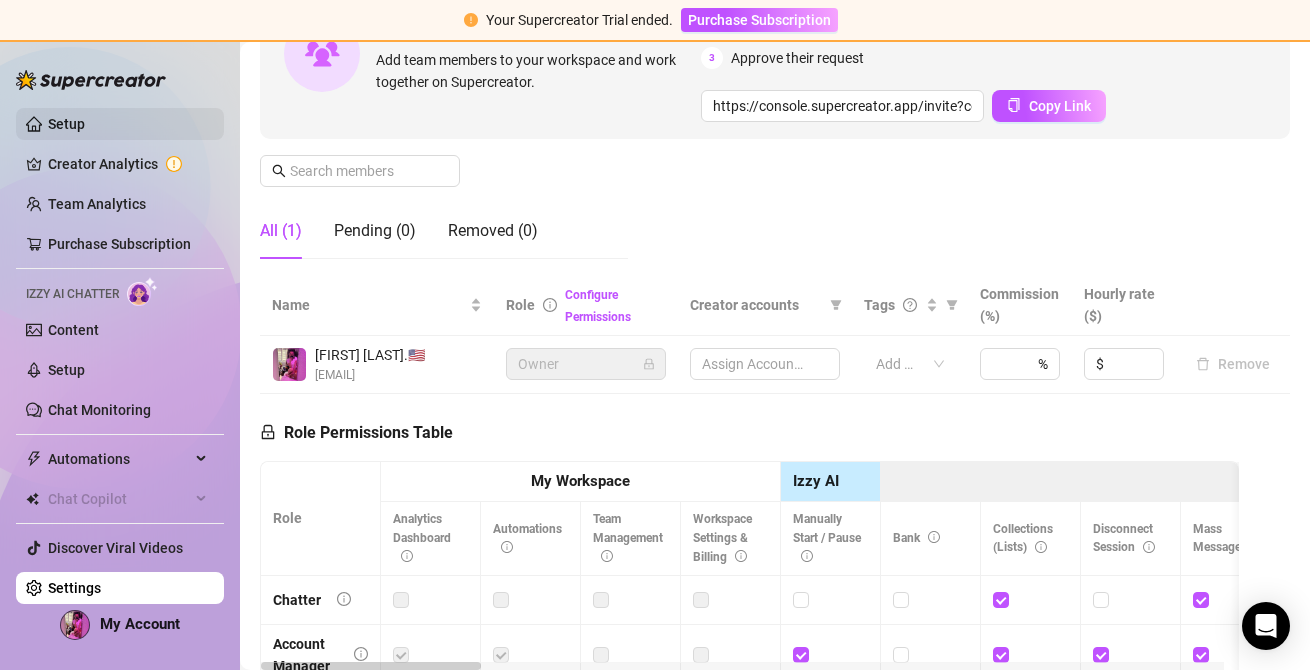 click on "Setup" at bounding box center [66, 124] 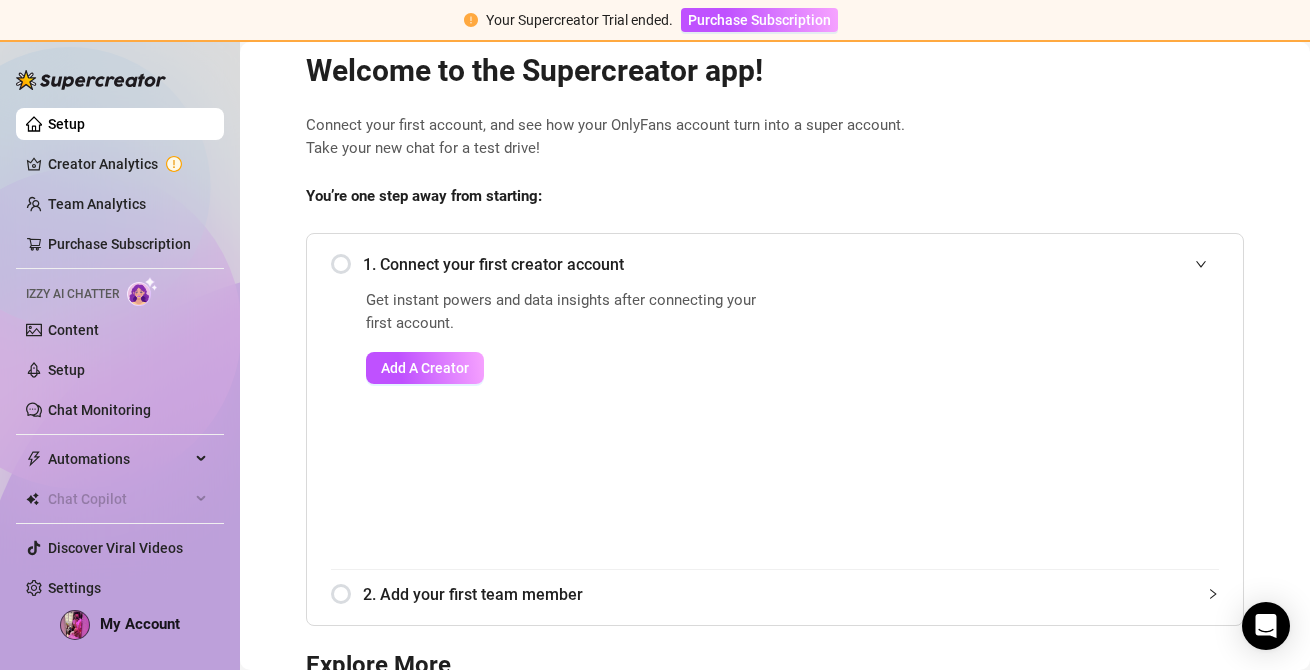 scroll, scrollTop: 0, scrollLeft: 0, axis: both 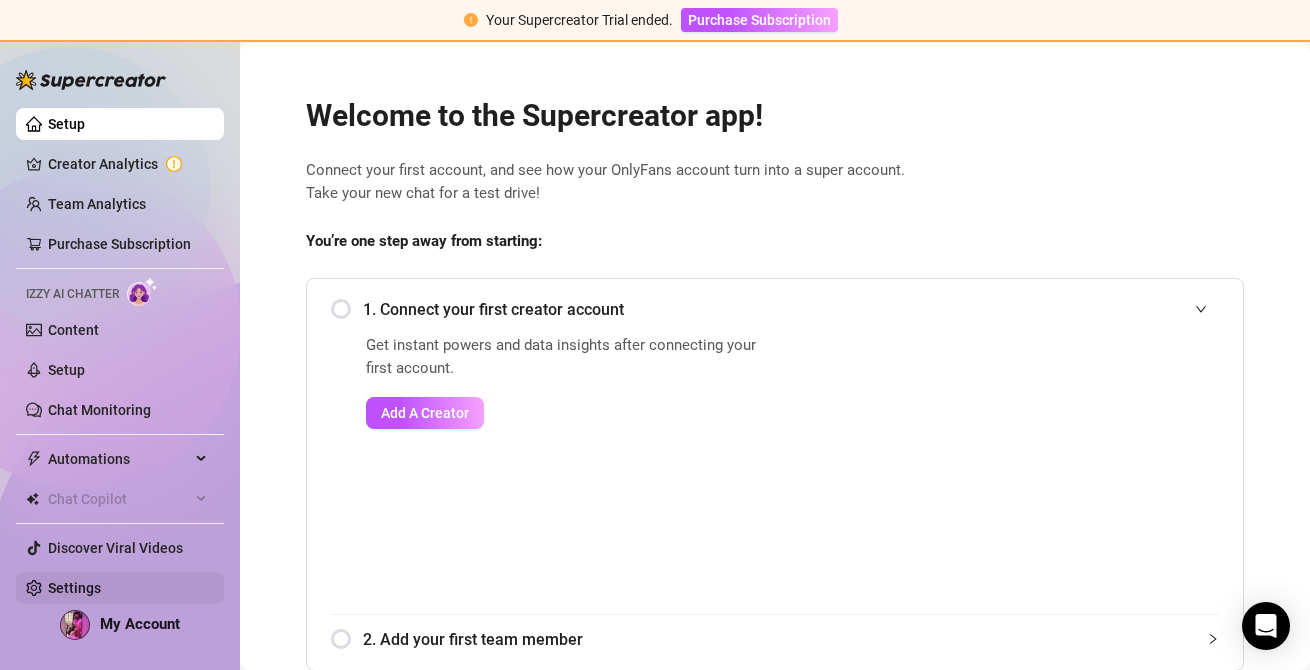 click on "Settings" at bounding box center (74, 588) 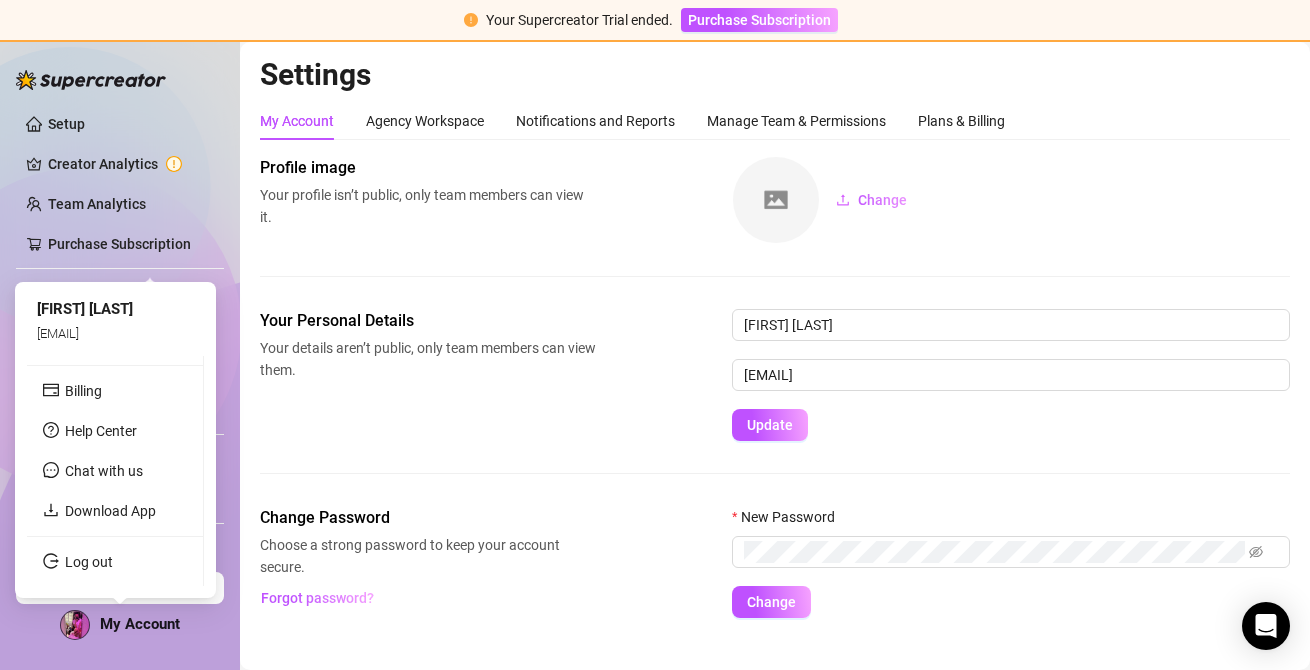 click on "My Account" at bounding box center [140, 624] 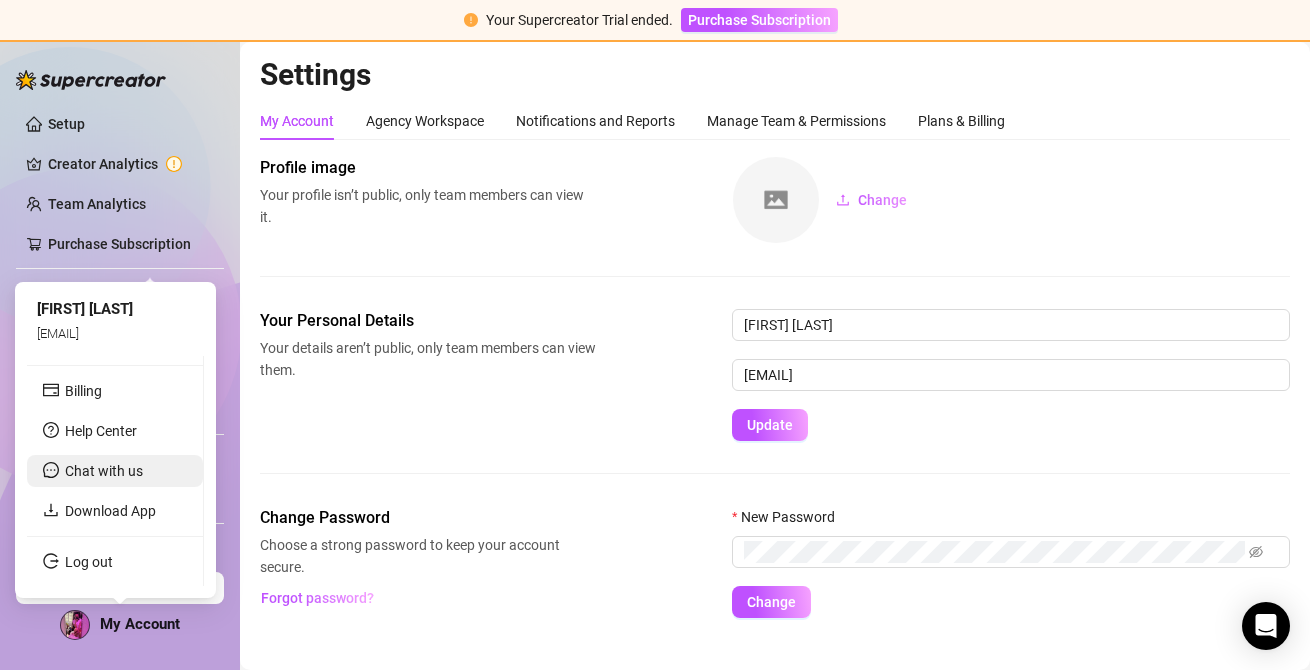 click on "Chat with us" at bounding box center [115, 471] 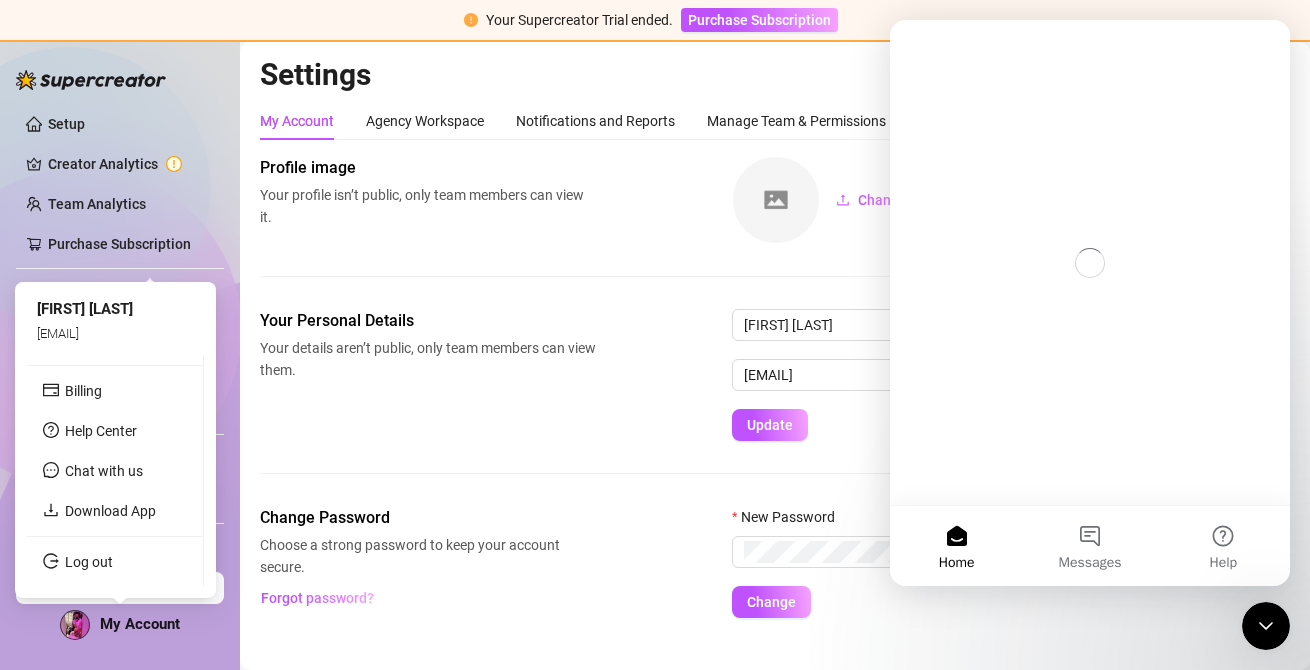 scroll, scrollTop: 0, scrollLeft: 0, axis: both 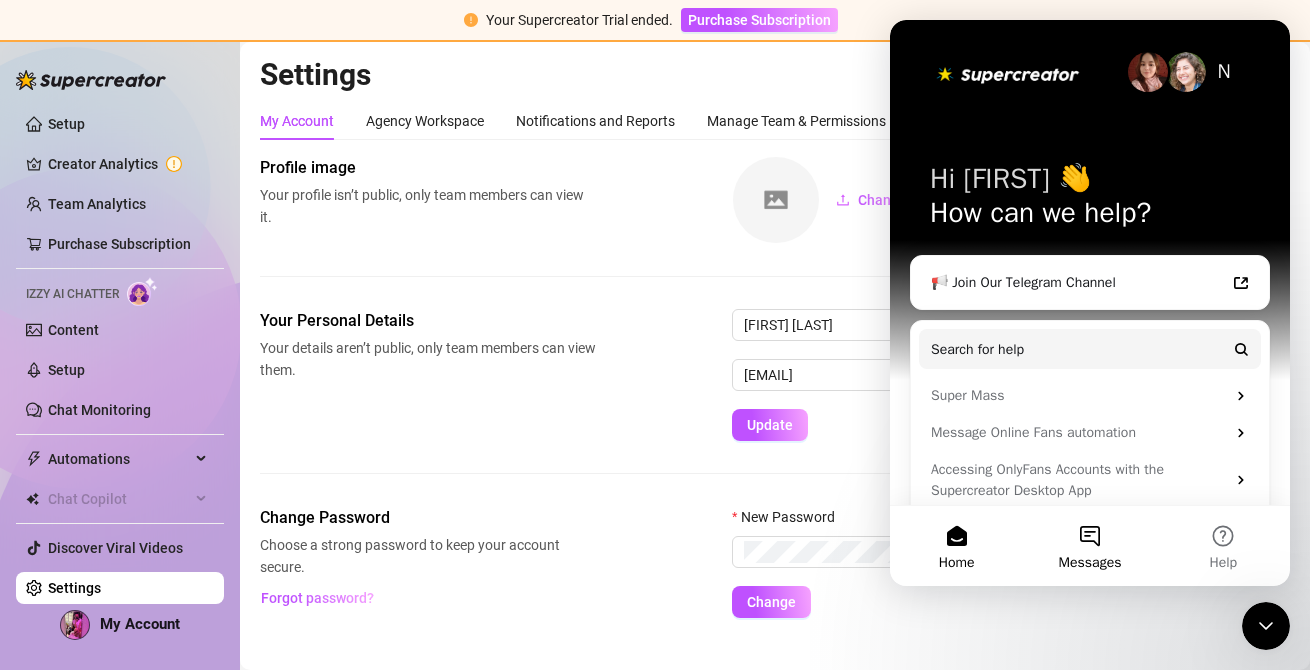 click on "Messages" at bounding box center (1089, 546) 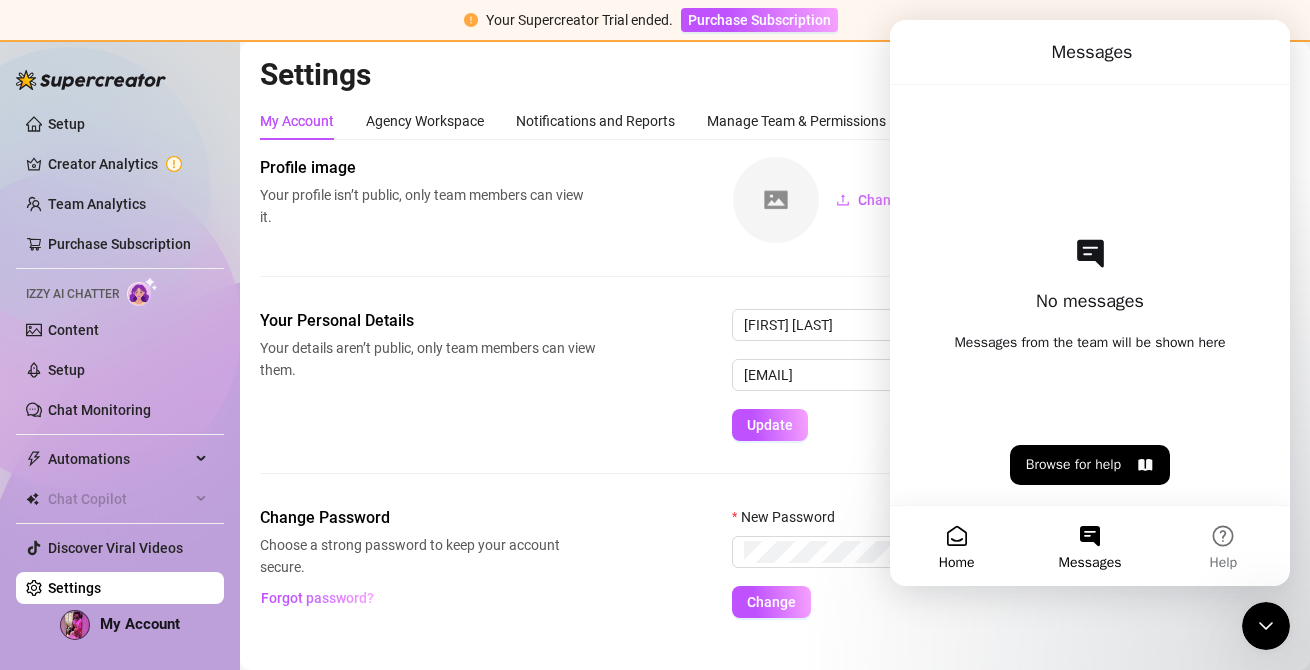 click on "Home" at bounding box center [956, 546] 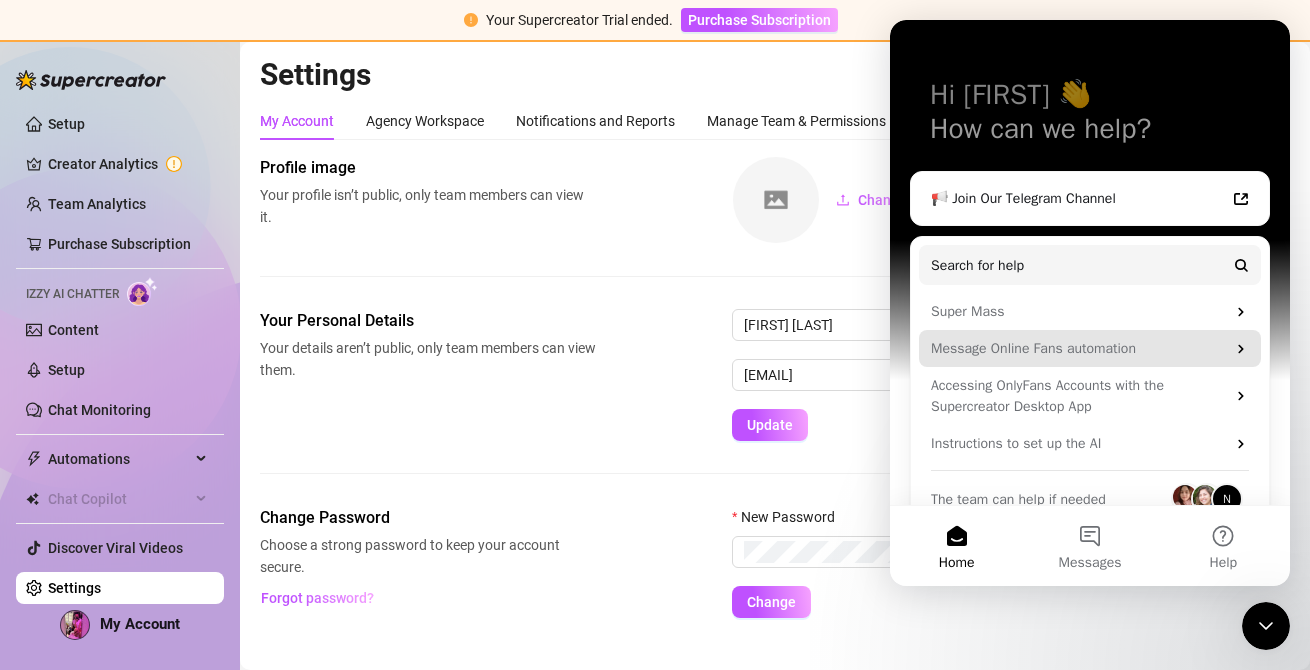 scroll, scrollTop: 117, scrollLeft: 0, axis: vertical 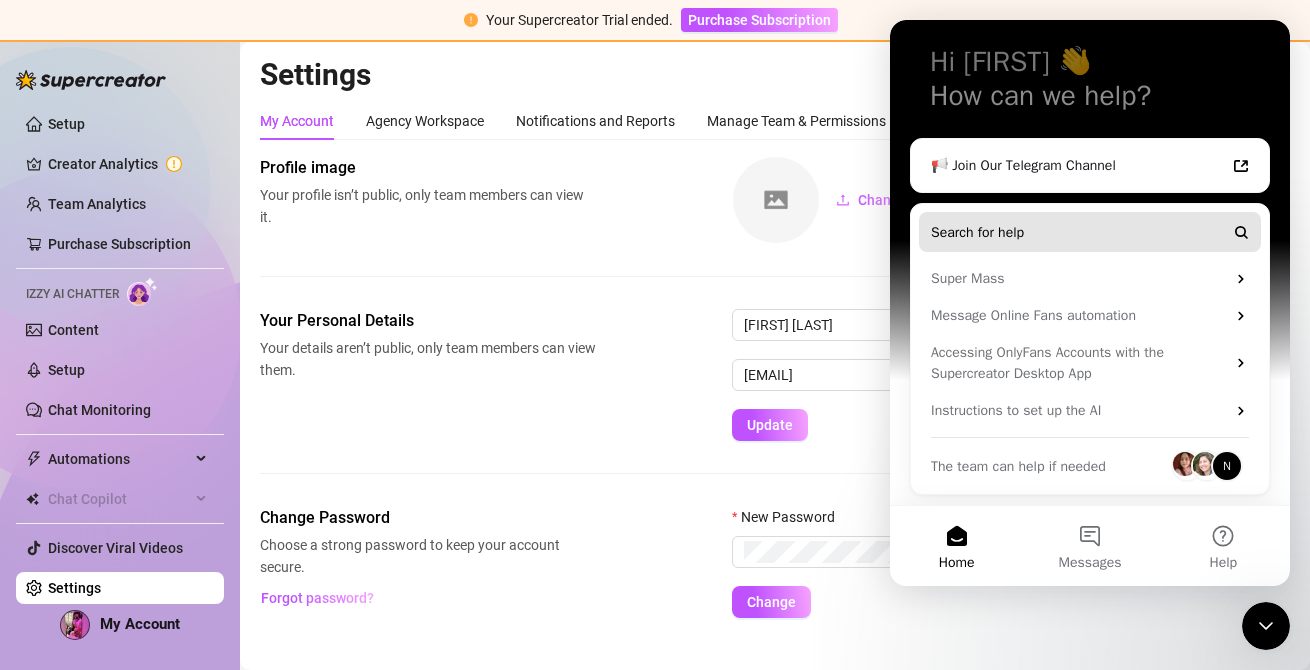 click on "Search for help" at bounding box center (977, 232) 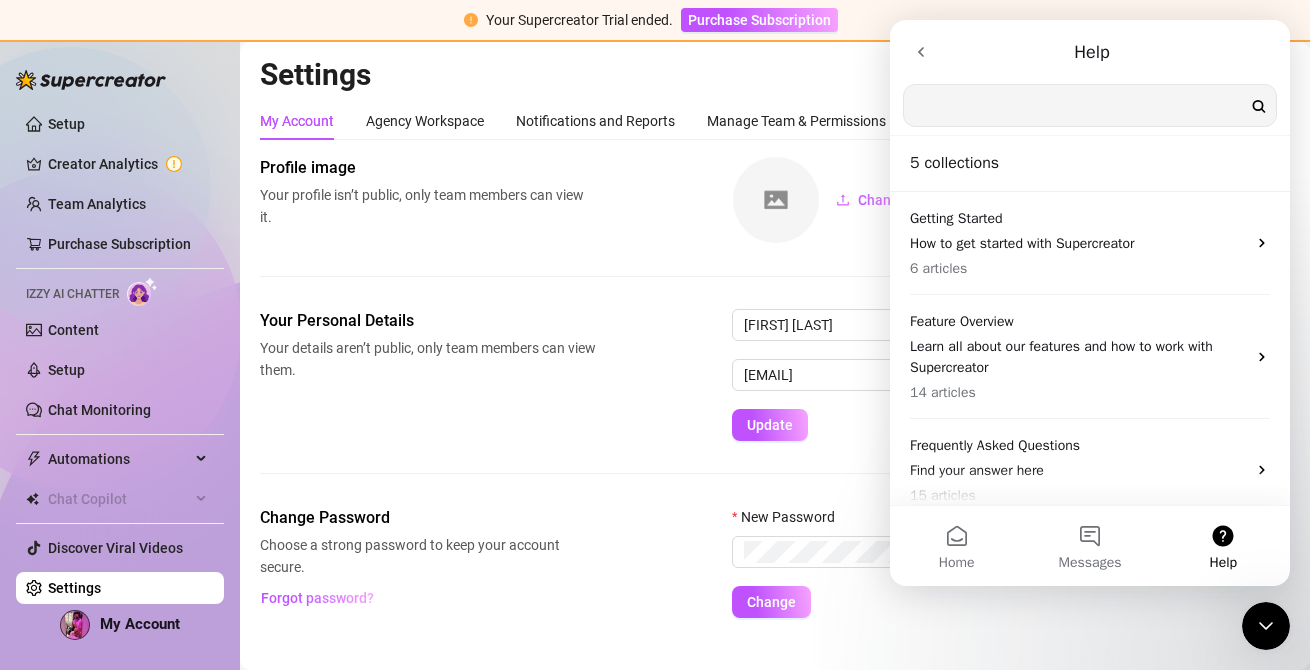 scroll, scrollTop: 0, scrollLeft: 0, axis: both 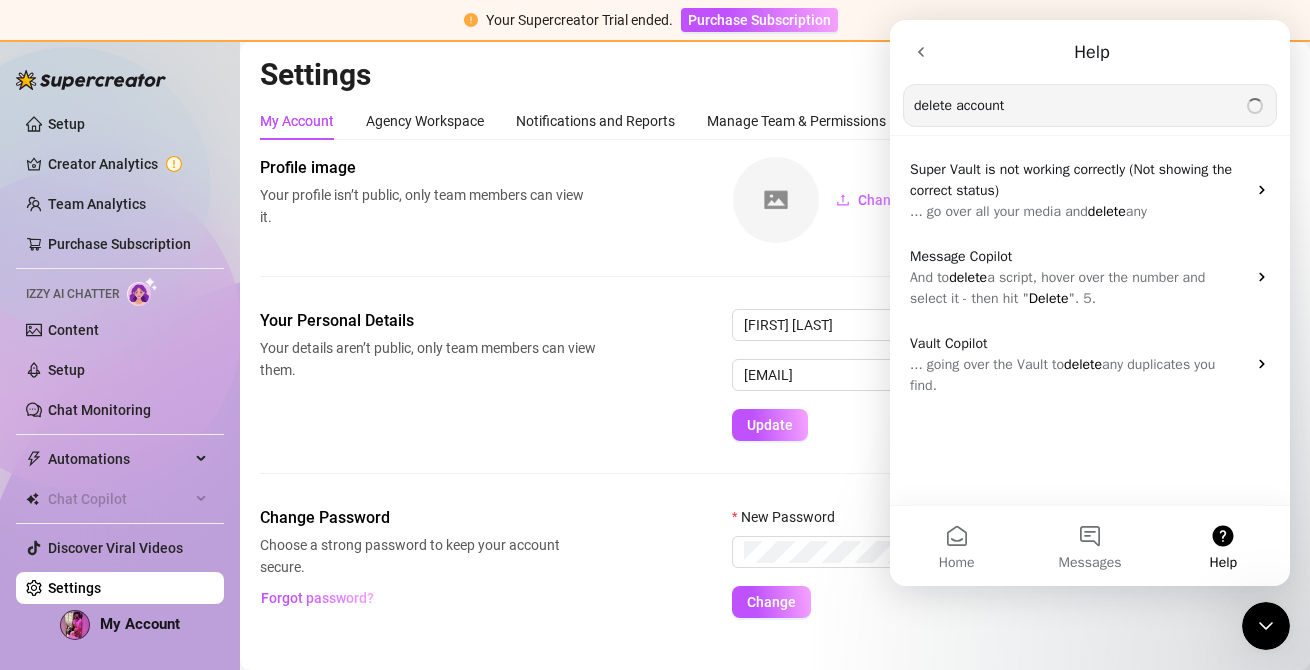 type on "delete account" 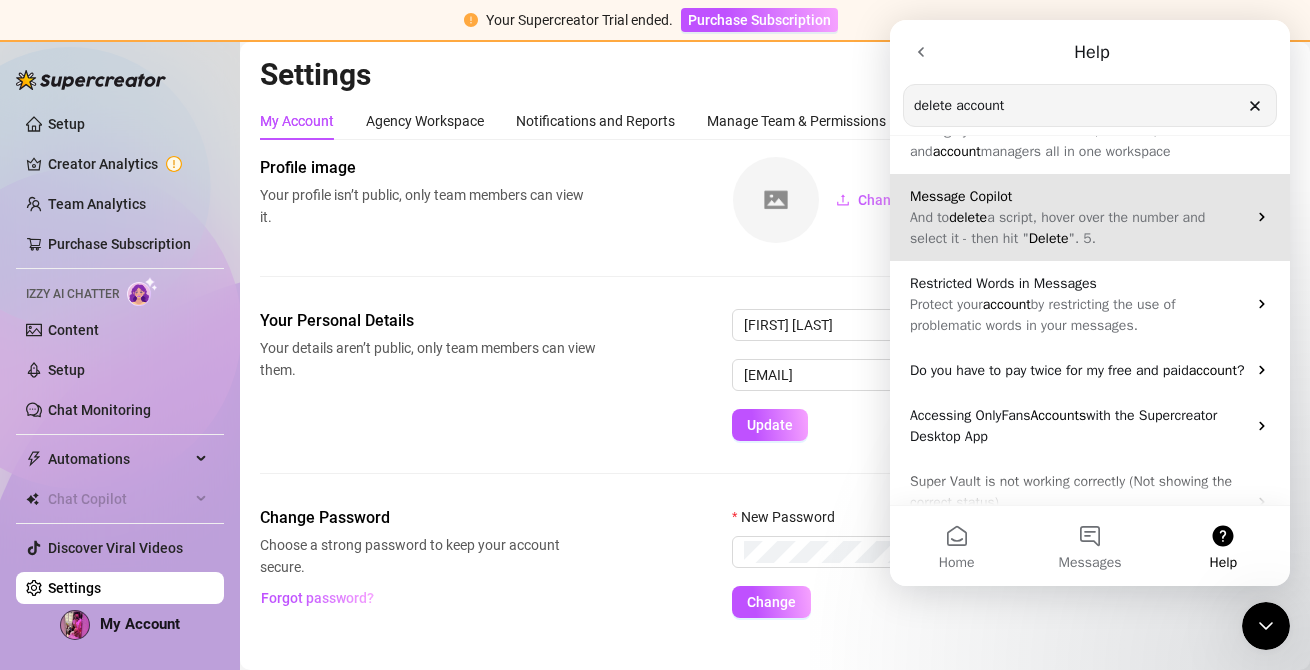 scroll, scrollTop: 0, scrollLeft: 0, axis: both 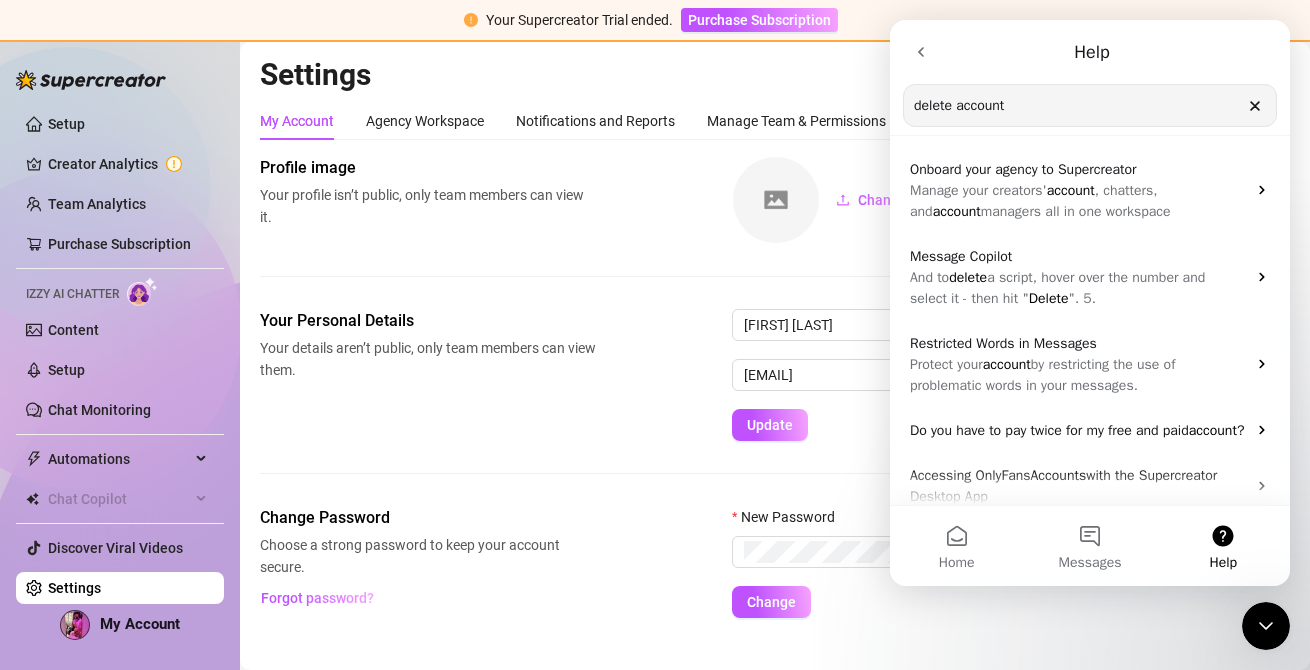 click on "Settings" at bounding box center [775, 75] 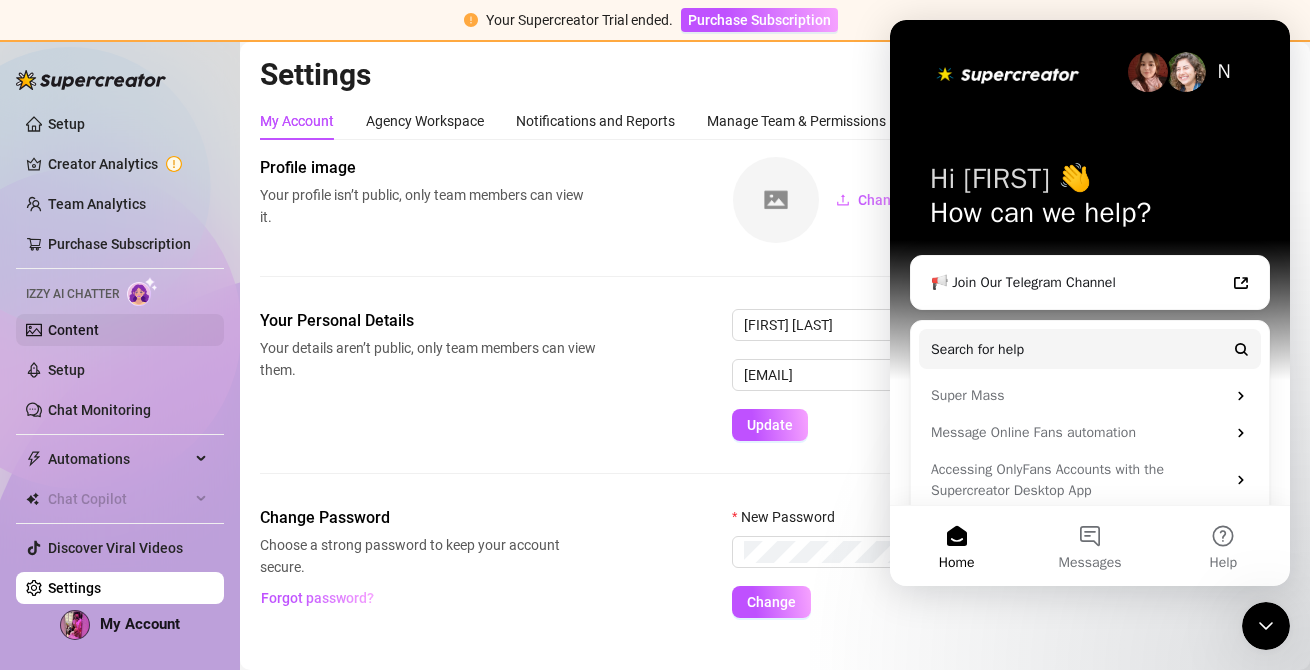 click on "Content" at bounding box center [73, 330] 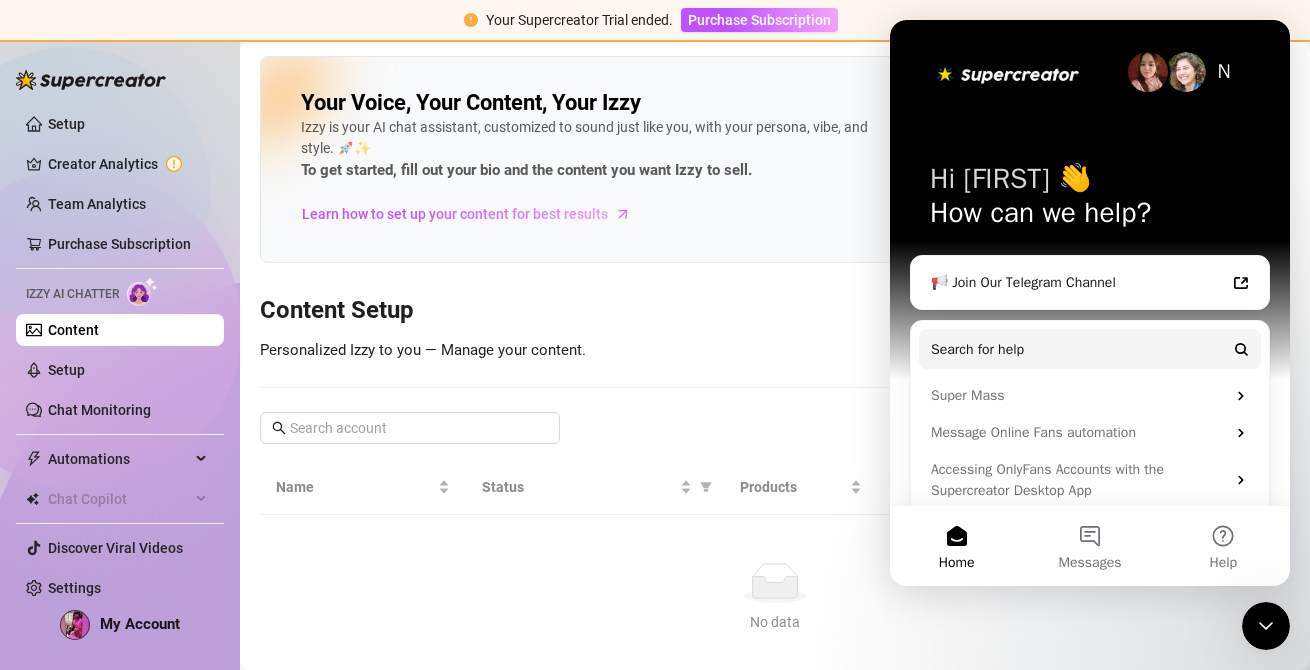 click at bounding box center [1266, 626] 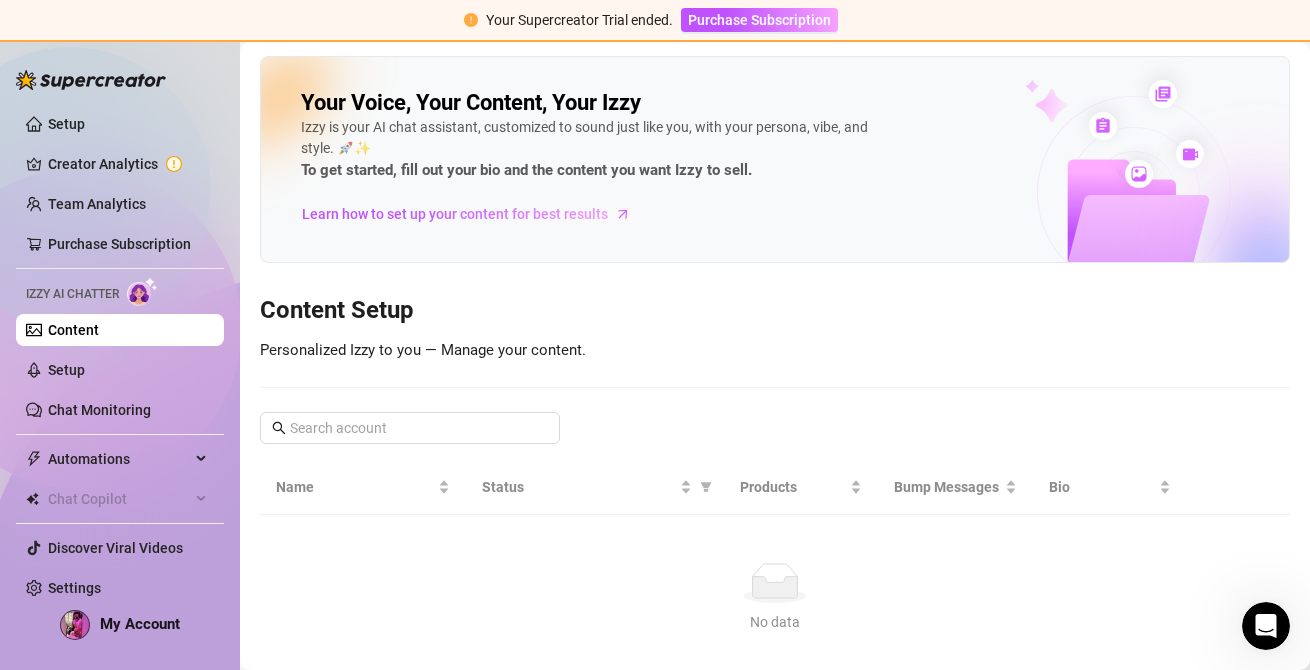 scroll, scrollTop: 0, scrollLeft: 0, axis: both 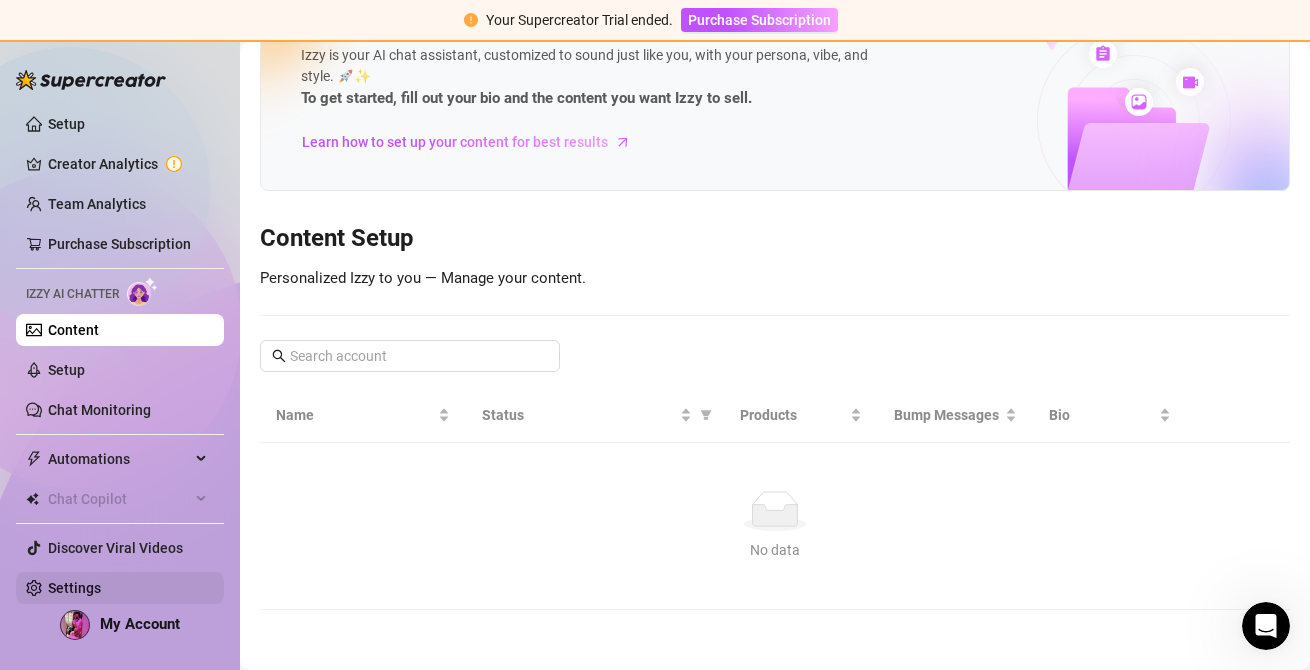 click on "Settings" at bounding box center [74, 588] 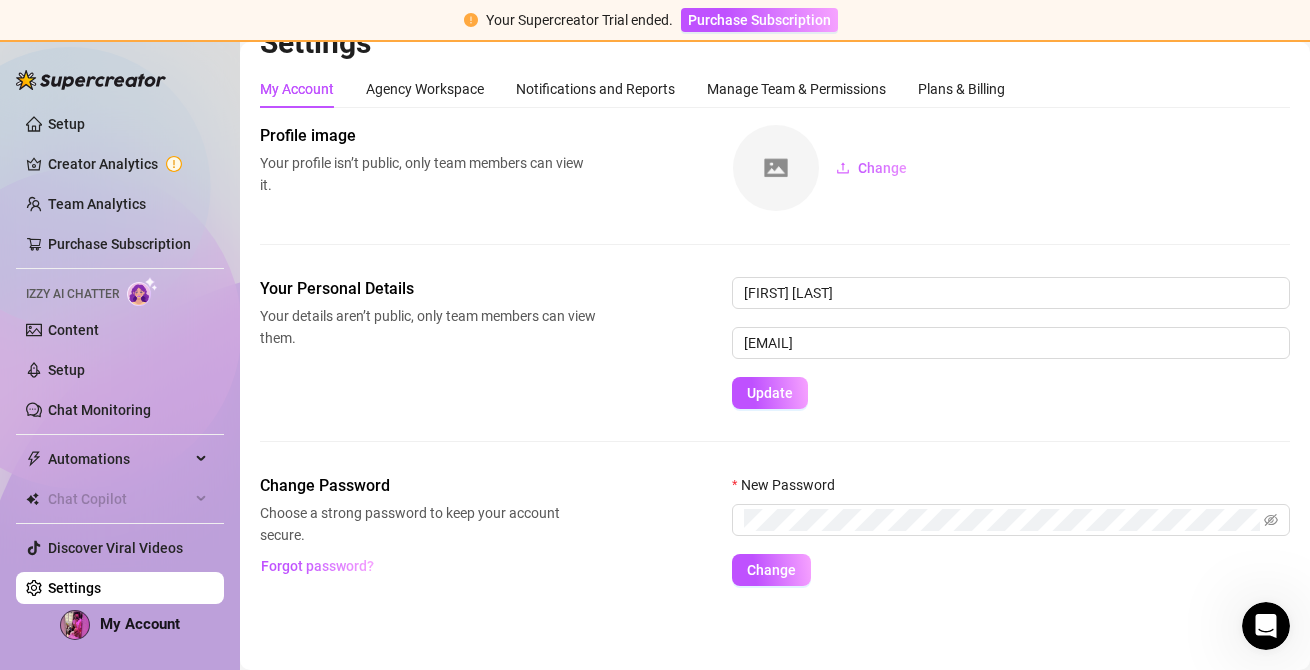 scroll, scrollTop: 32, scrollLeft: 0, axis: vertical 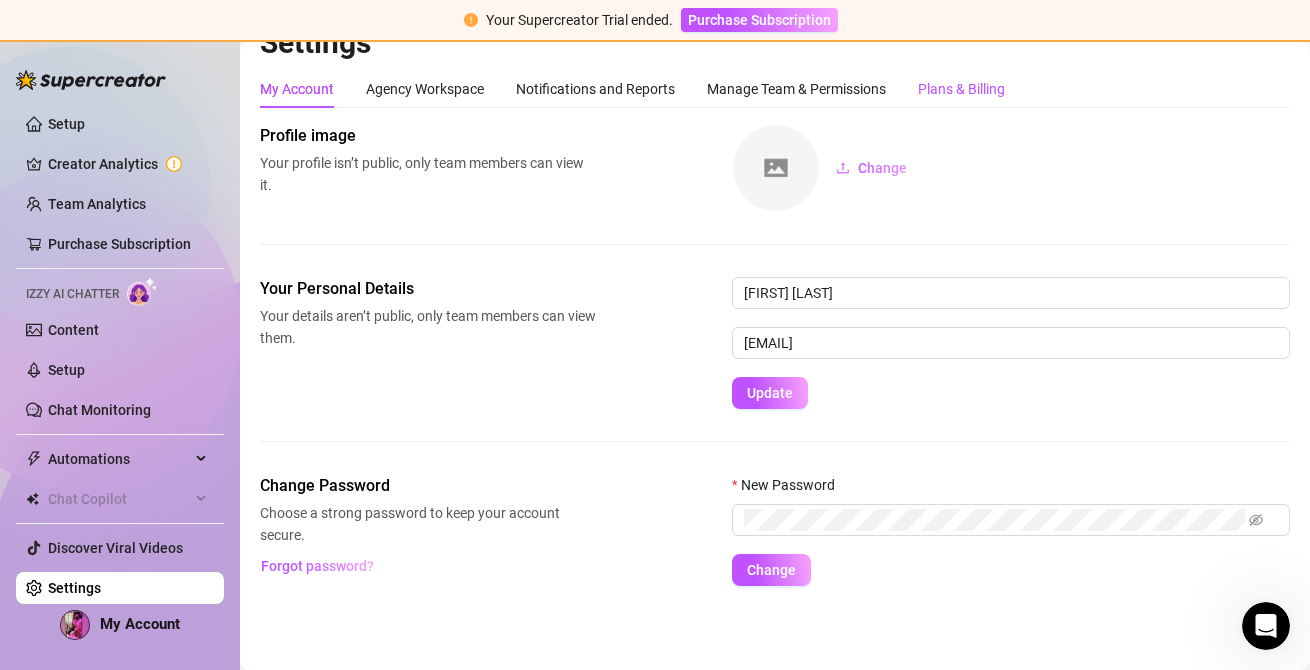 click on "Plans & Billing" at bounding box center [961, 89] 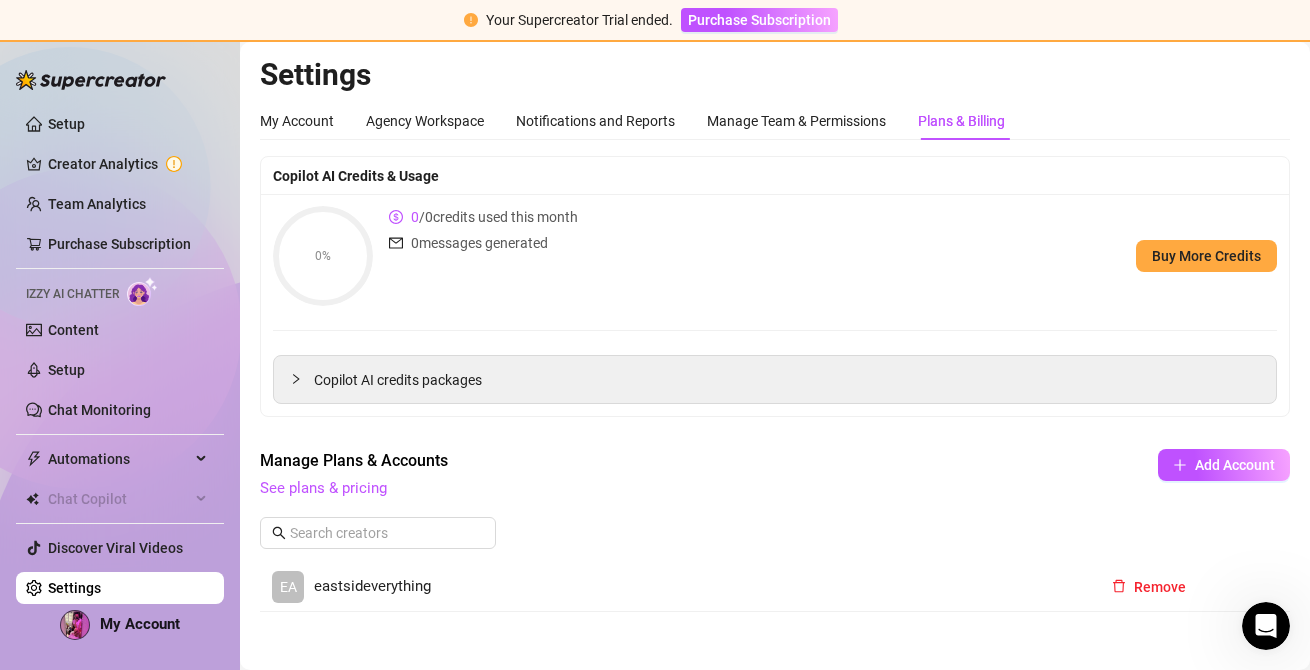 scroll, scrollTop: 26, scrollLeft: 0, axis: vertical 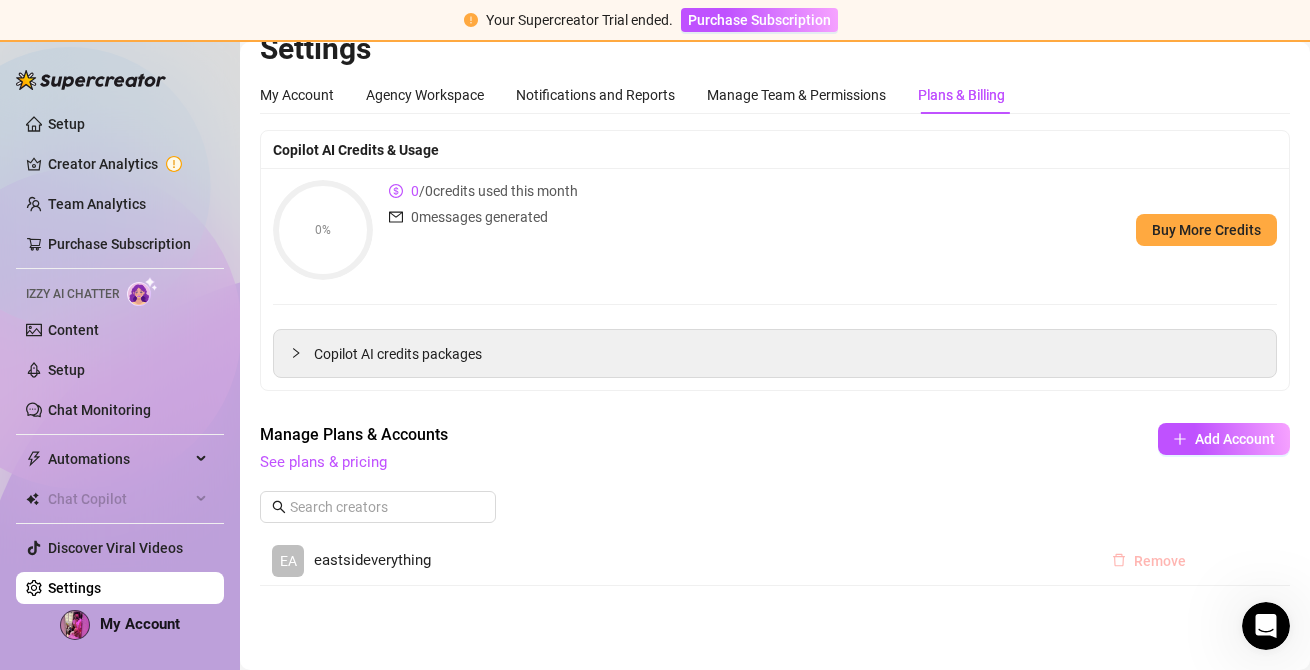 click on "Remove" at bounding box center (1149, 561) 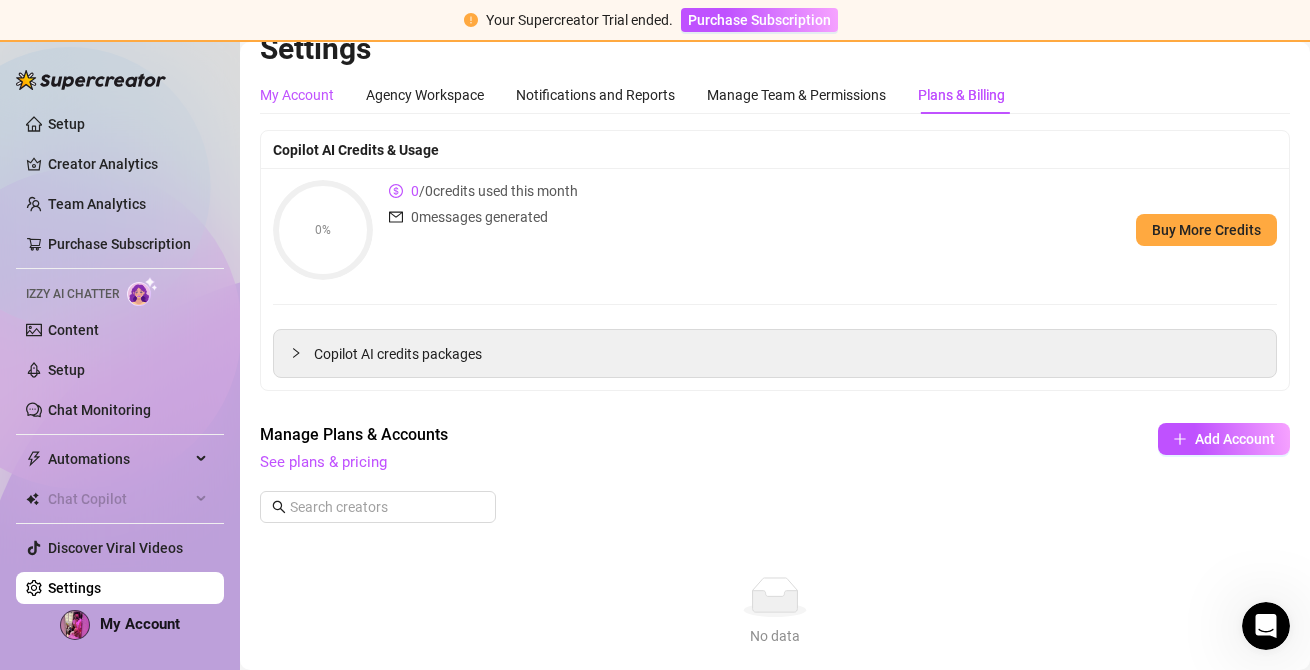 click on "My Account" at bounding box center [297, 95] 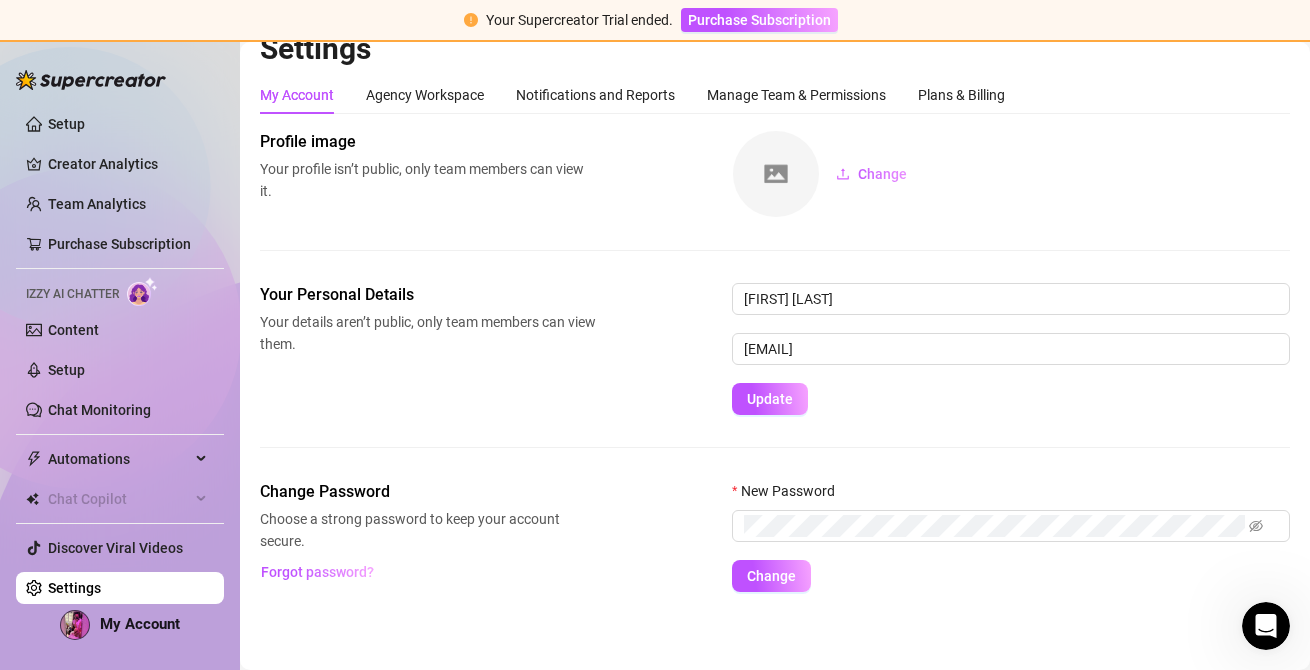 scroll, scrollTop: 32, scrollLeft: 0, axis: vertical 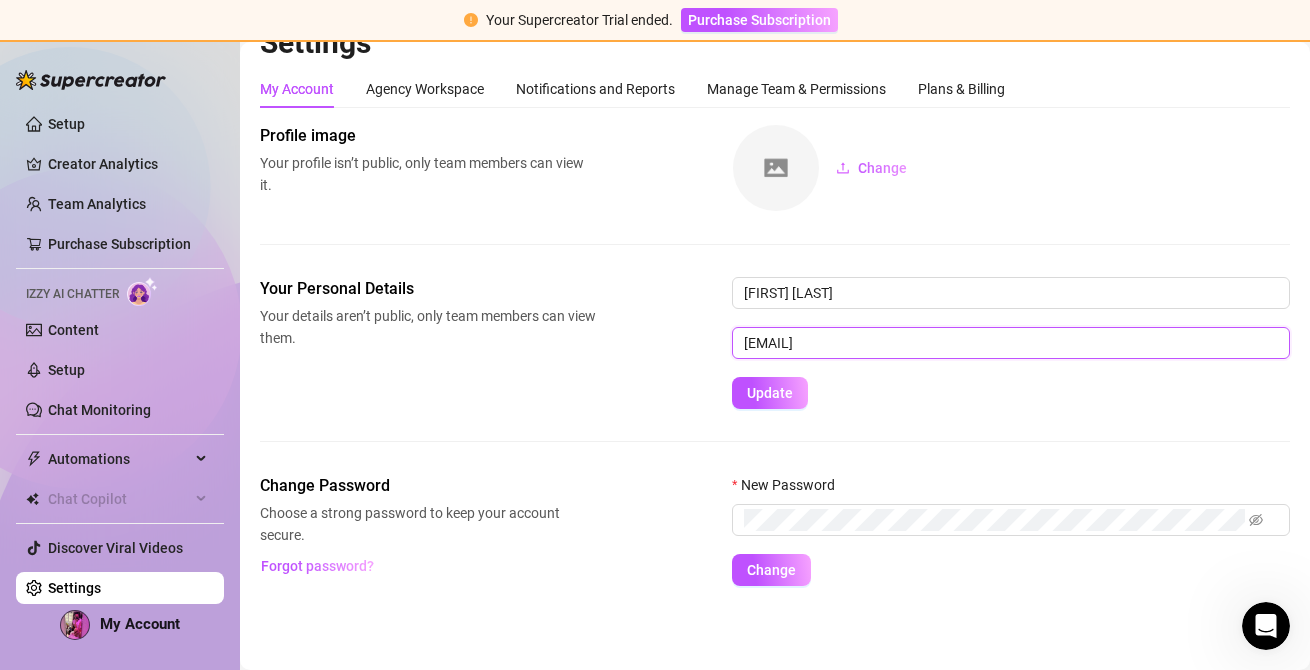 drag, startPoint x: 934, startPoint y: 345, endPoint x: 722, endPoint y: 348, distance: 212.02122 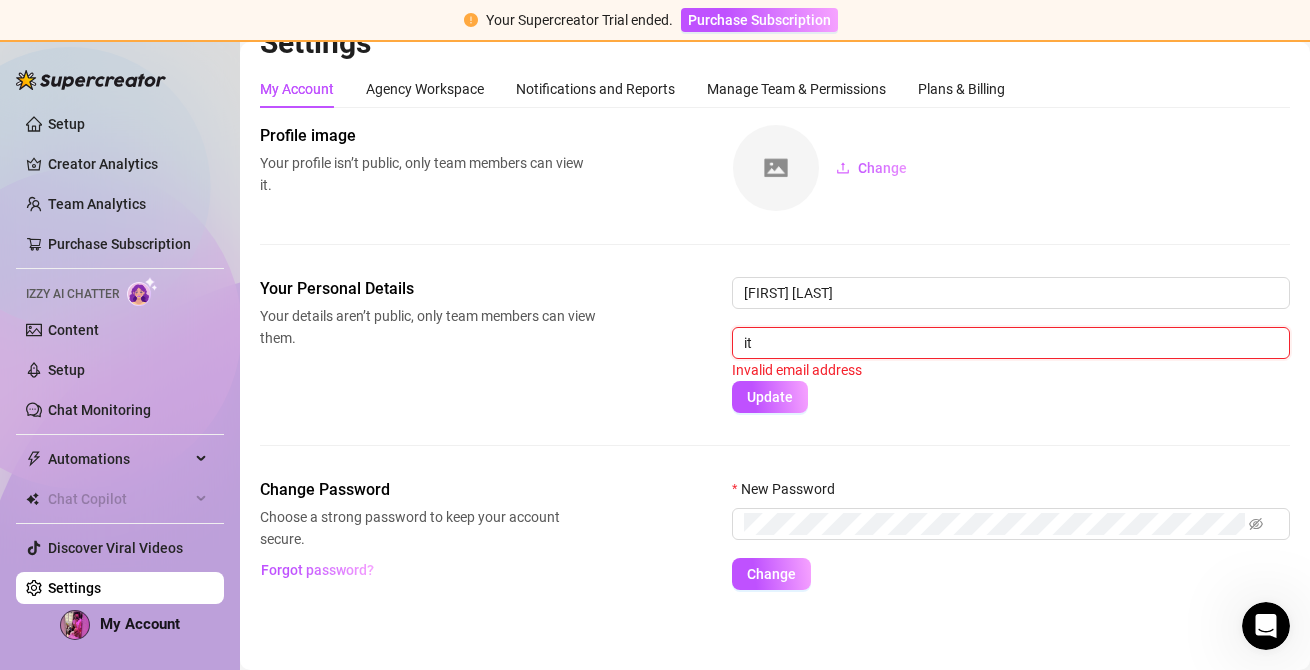 type on "its[EMAIL]@outlook.com" 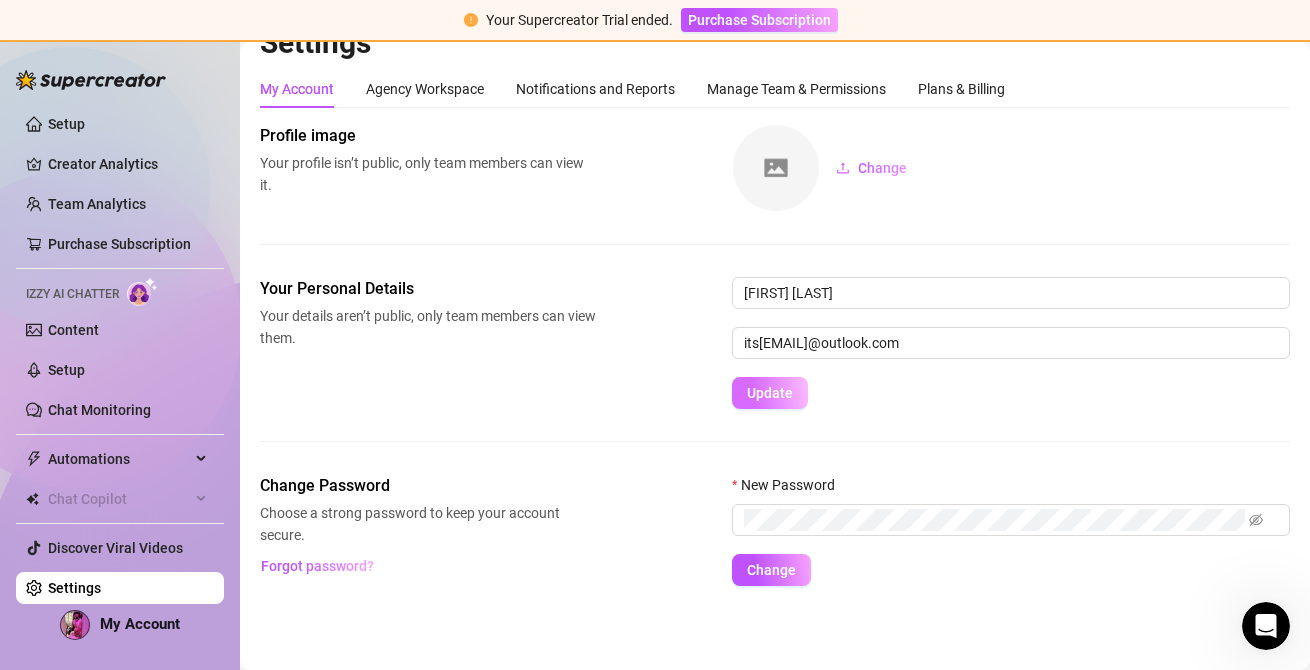 click on "Update" at bounding box center [770, 393] 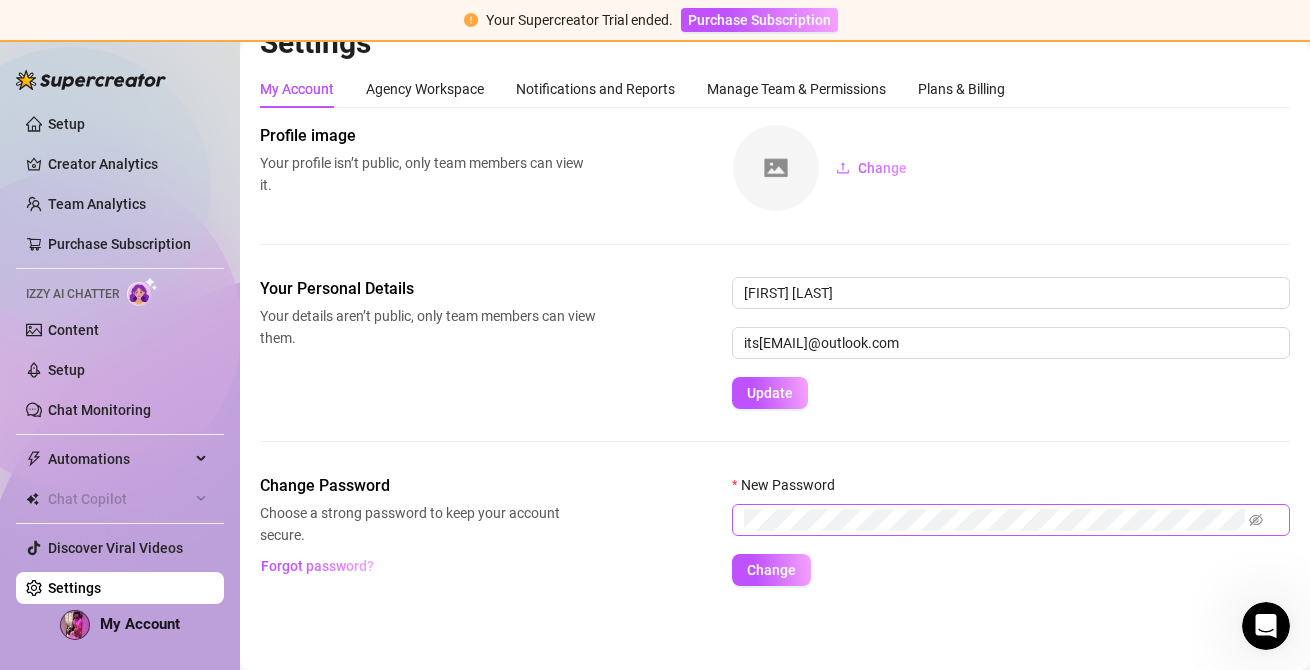 click at bounding box center [1011, 520] 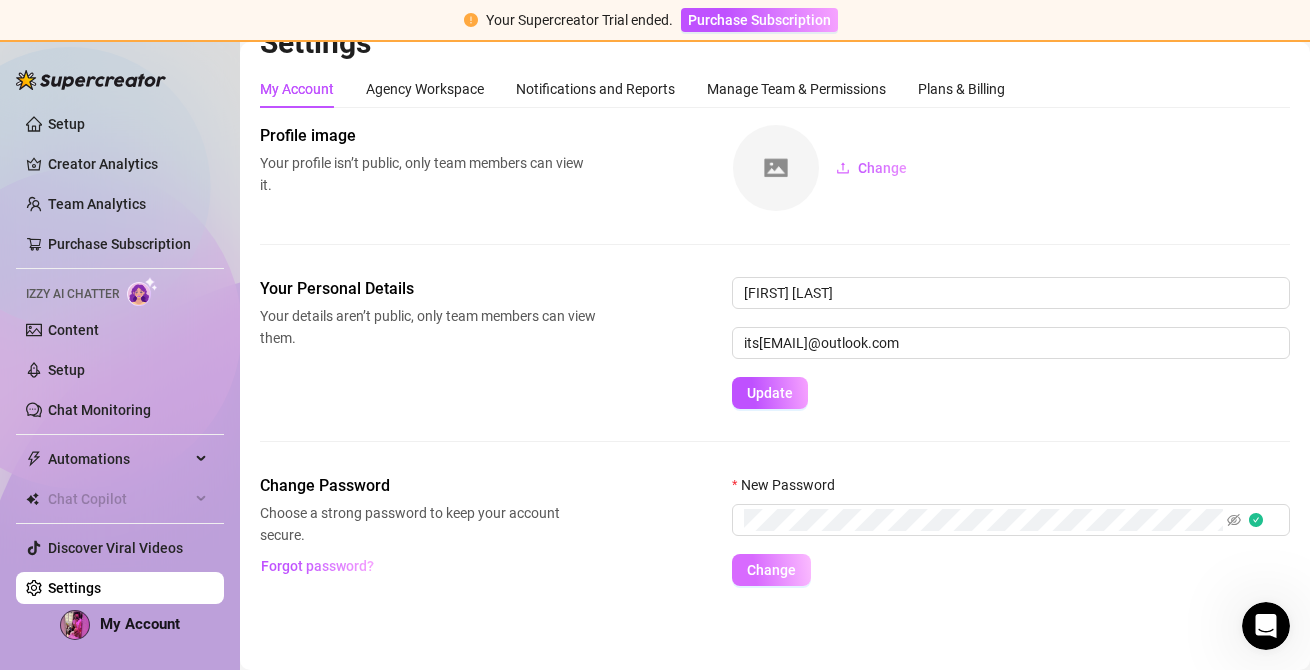 click on "Change" at bounding box center [771, 570] 